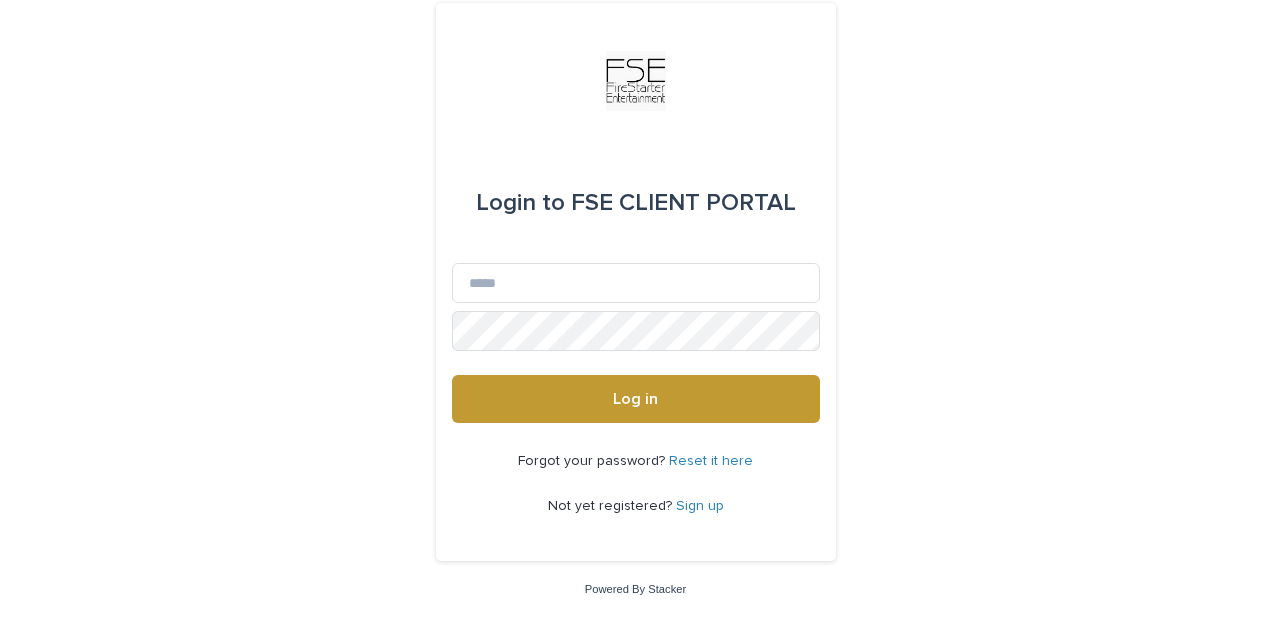 scroll, scrollTop: 0, scrollLeft: 0, axis: both 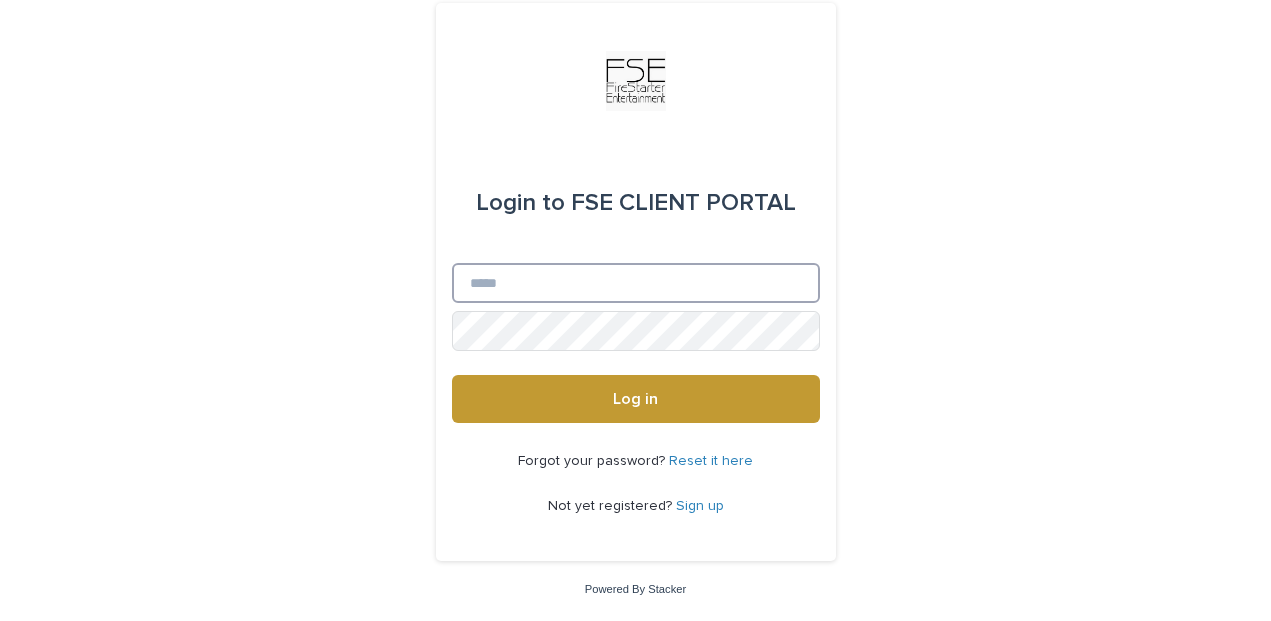 type on "**********" 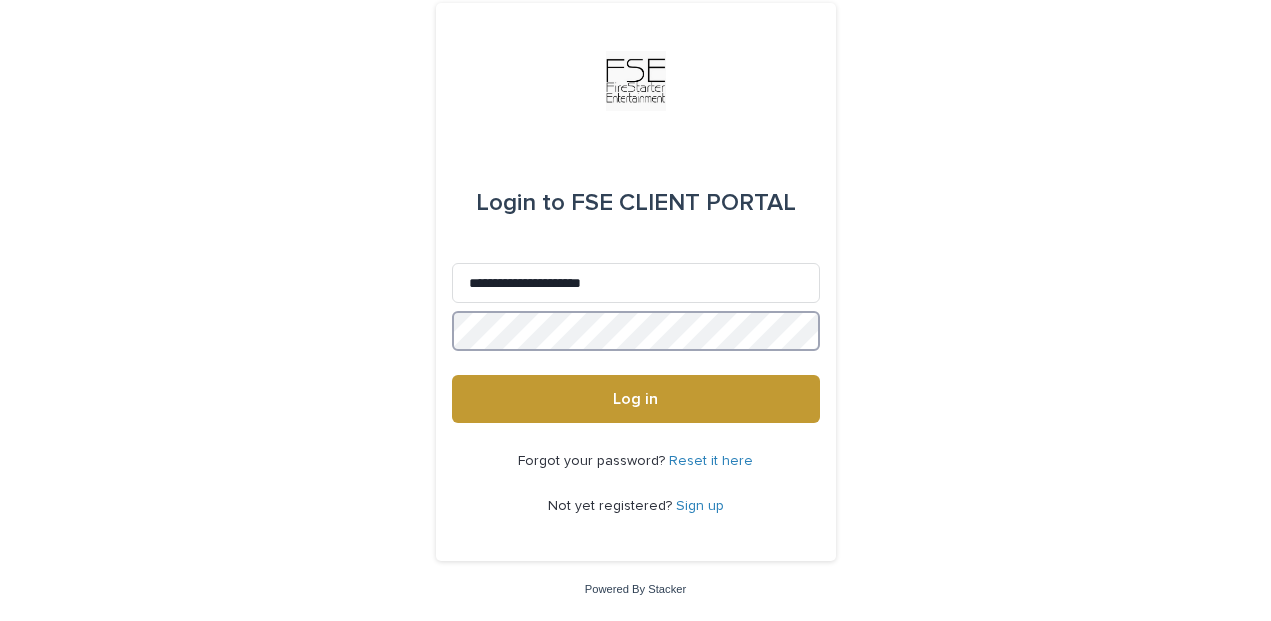 click on "Log in" at bounding box center [636, 399] 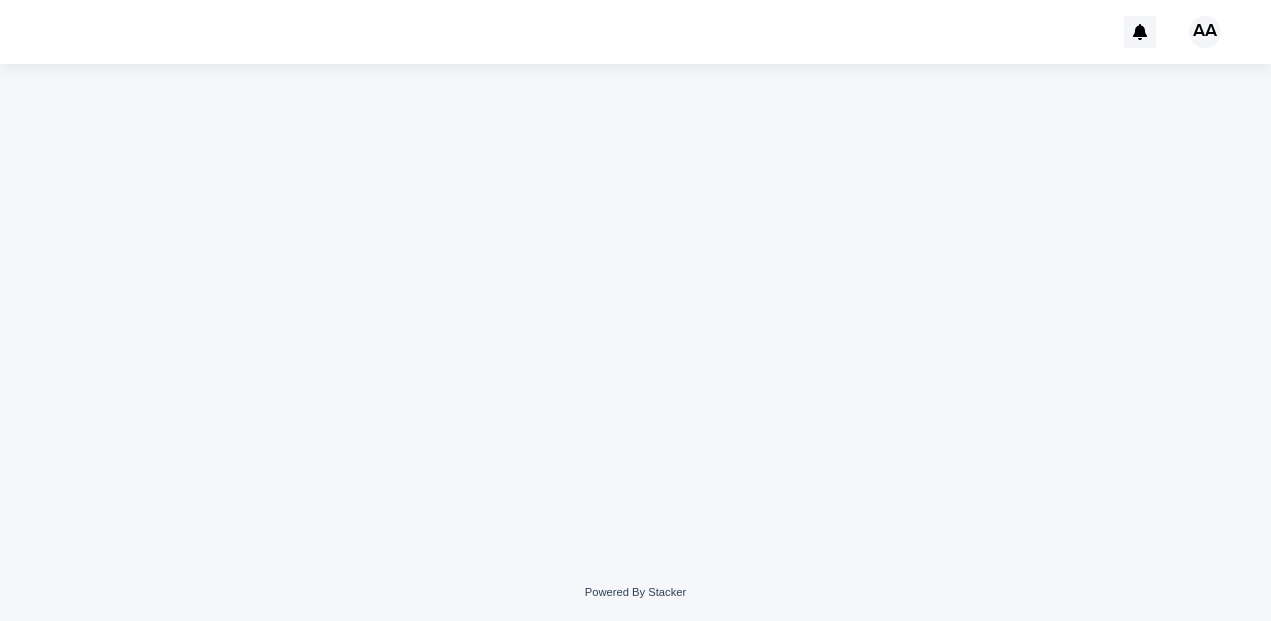 scroll, scrollTop: 0, scrollLeft: 0, axis: both 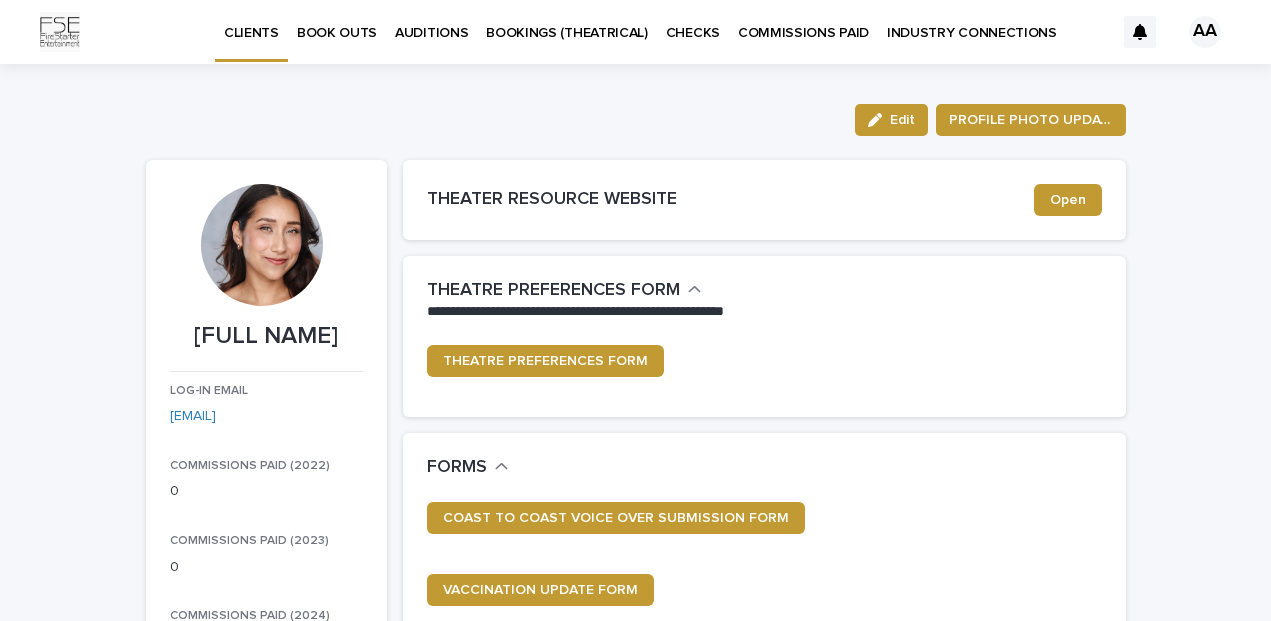 click on "BOOK OUTS" at bounding box center [337, 21] 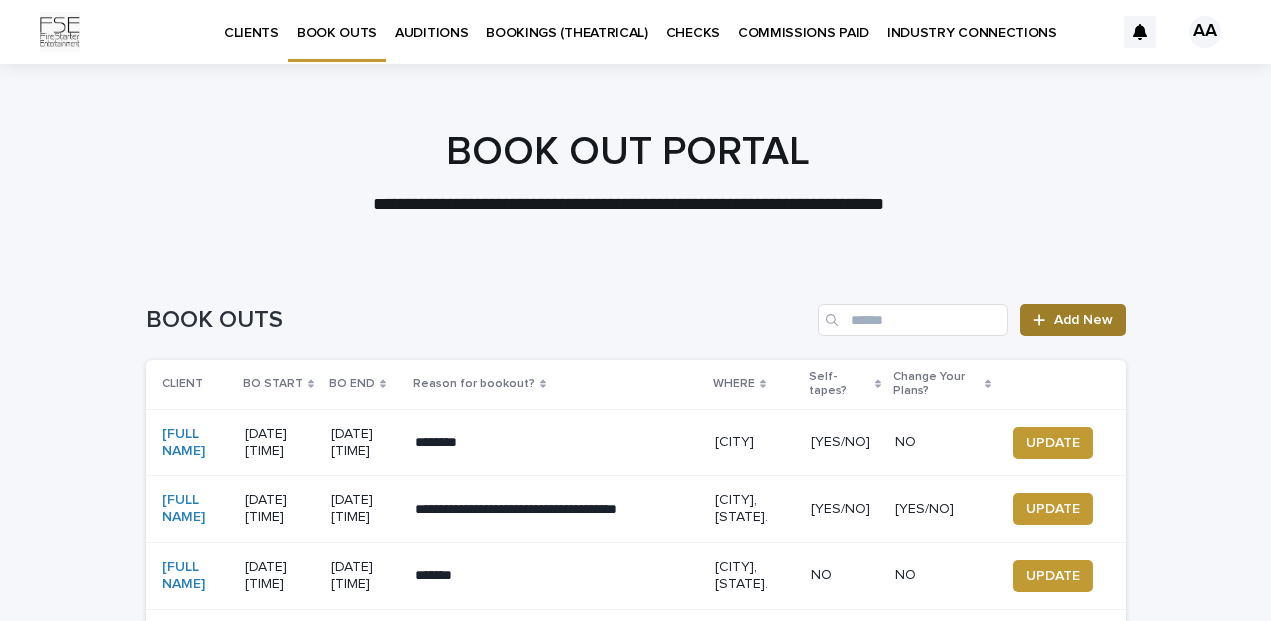click on "Add New" at bounding box center [1072, 320] 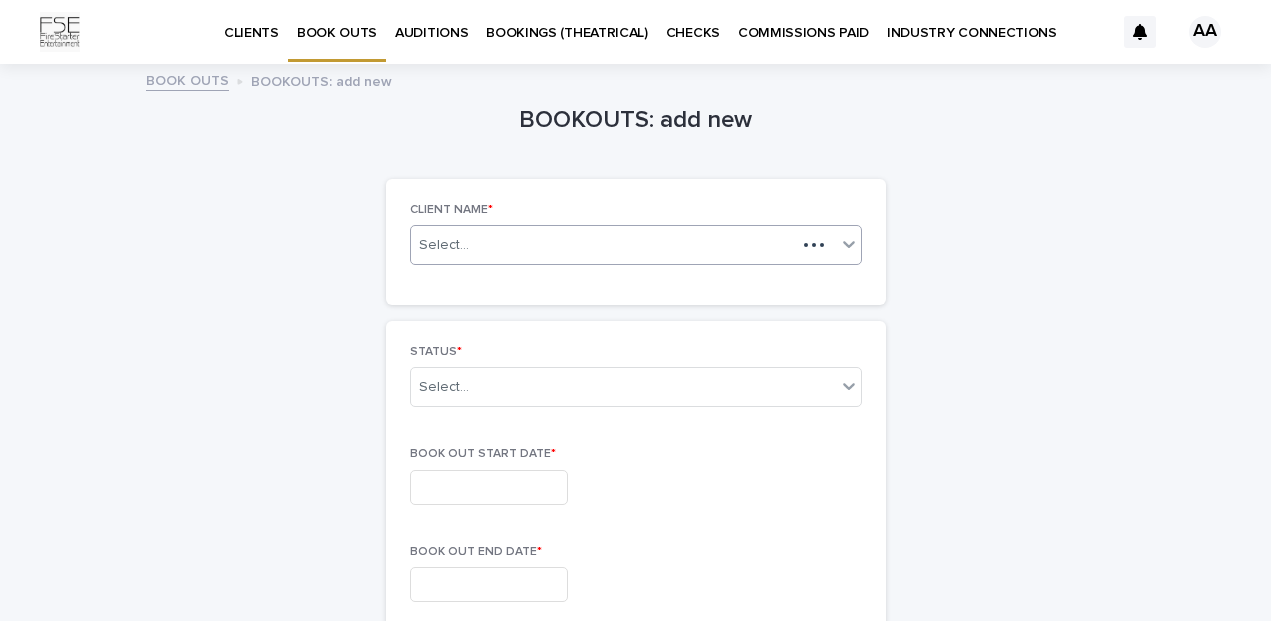 click on "Select..." at bounding box center (603, 245) 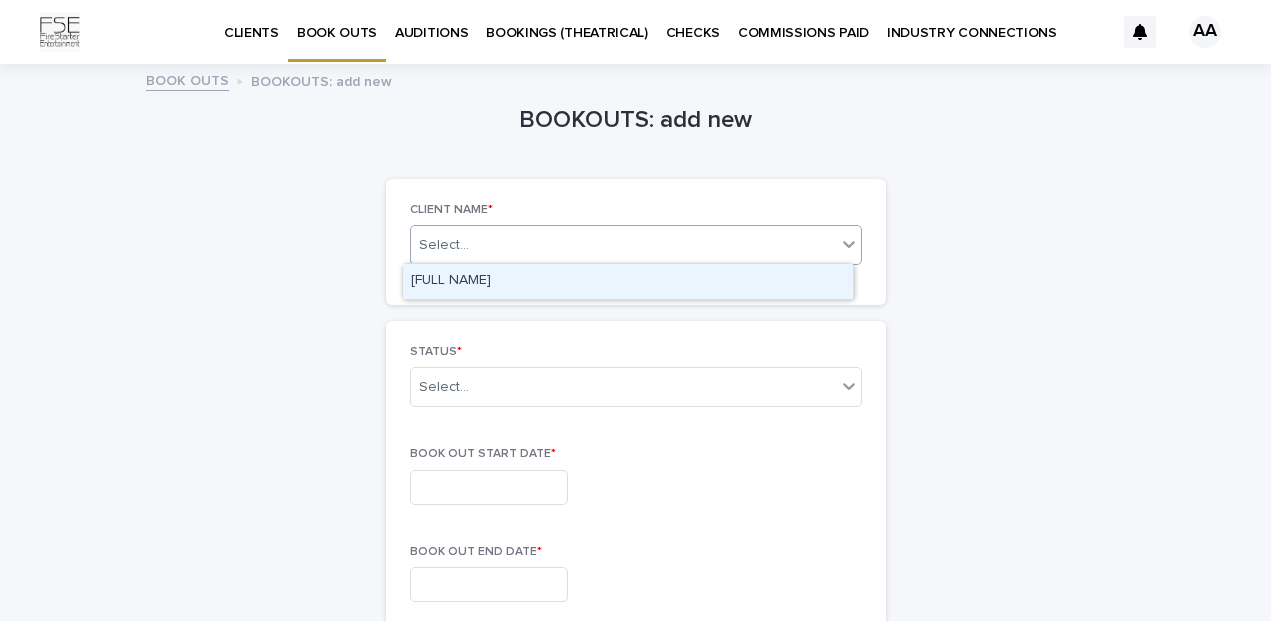 click on "[FULL NAME]" at bounding box center [628, 281] 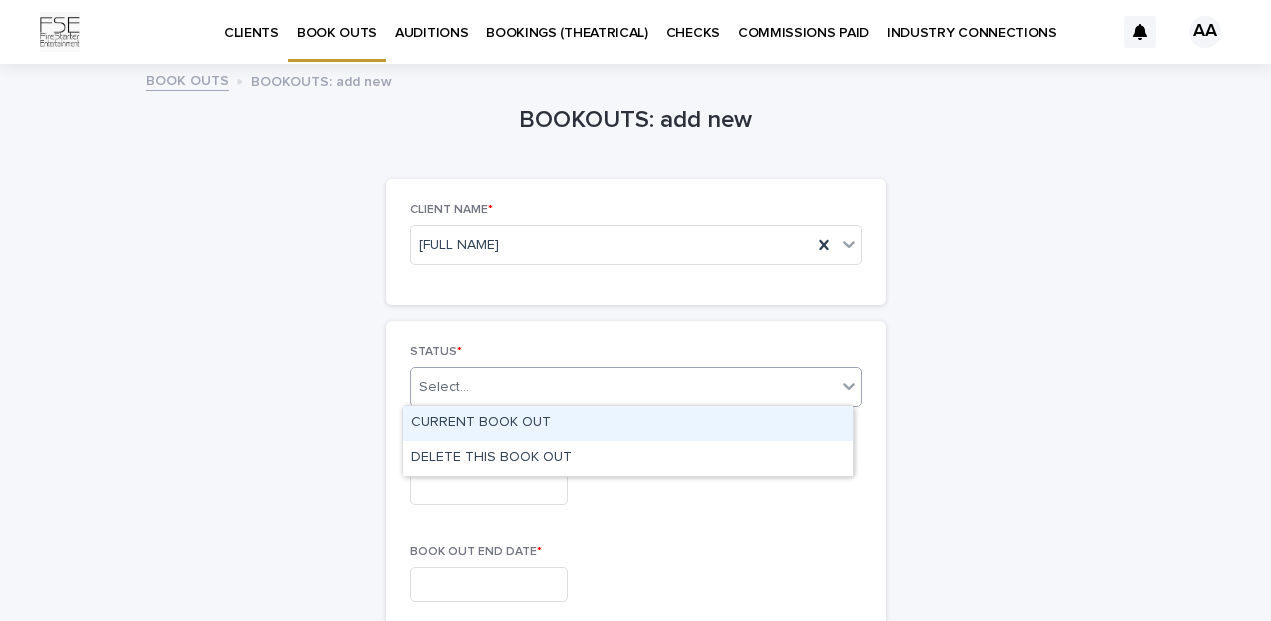 click on "Select..." at bounding box center (623, 387) 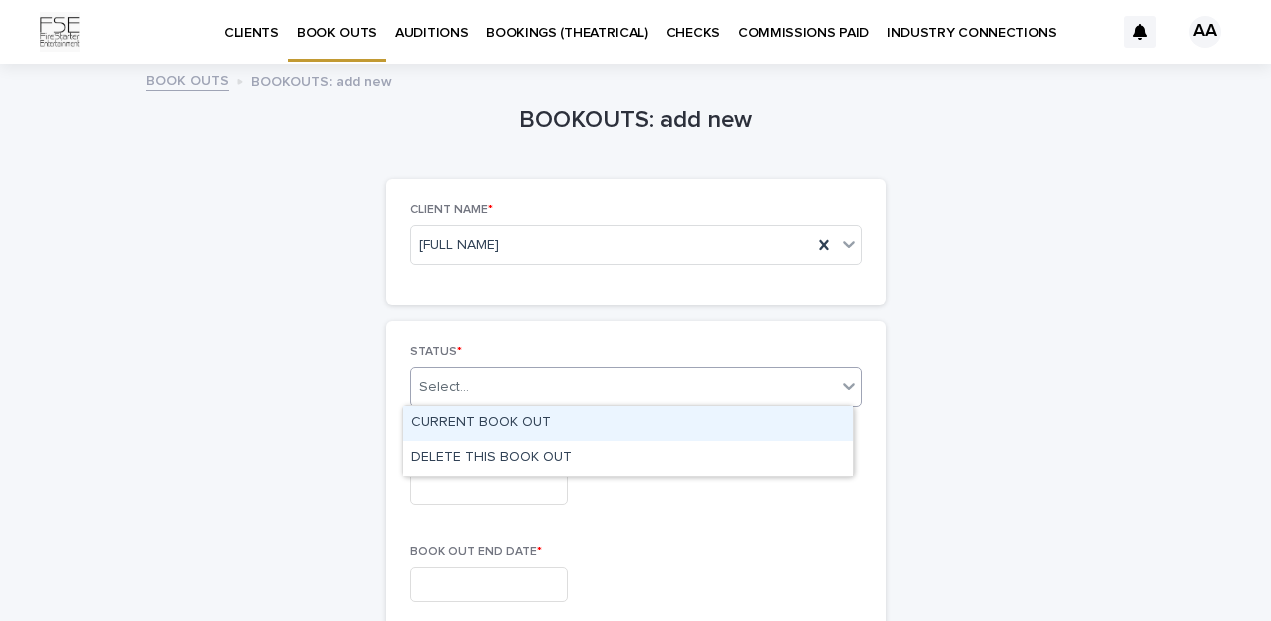 click on "CURRENT BOOK OUT" at bounding box center (628, 423) 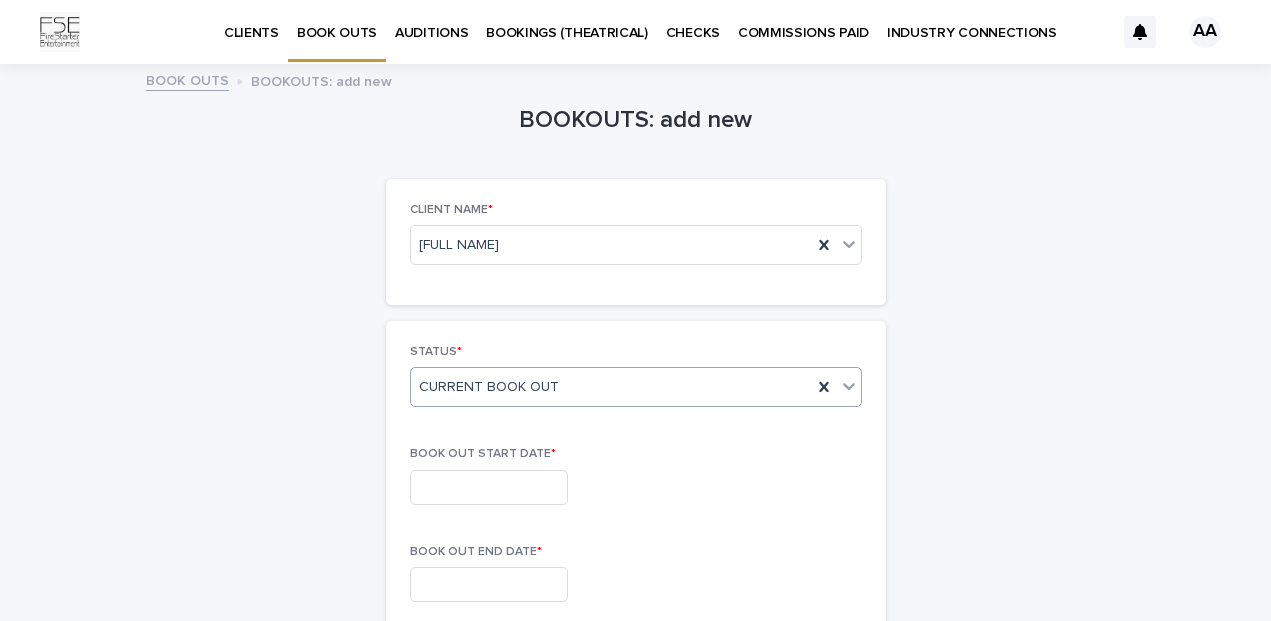 click on "[BOOK OUT START DATE] *" at bounding box center [636, 483] 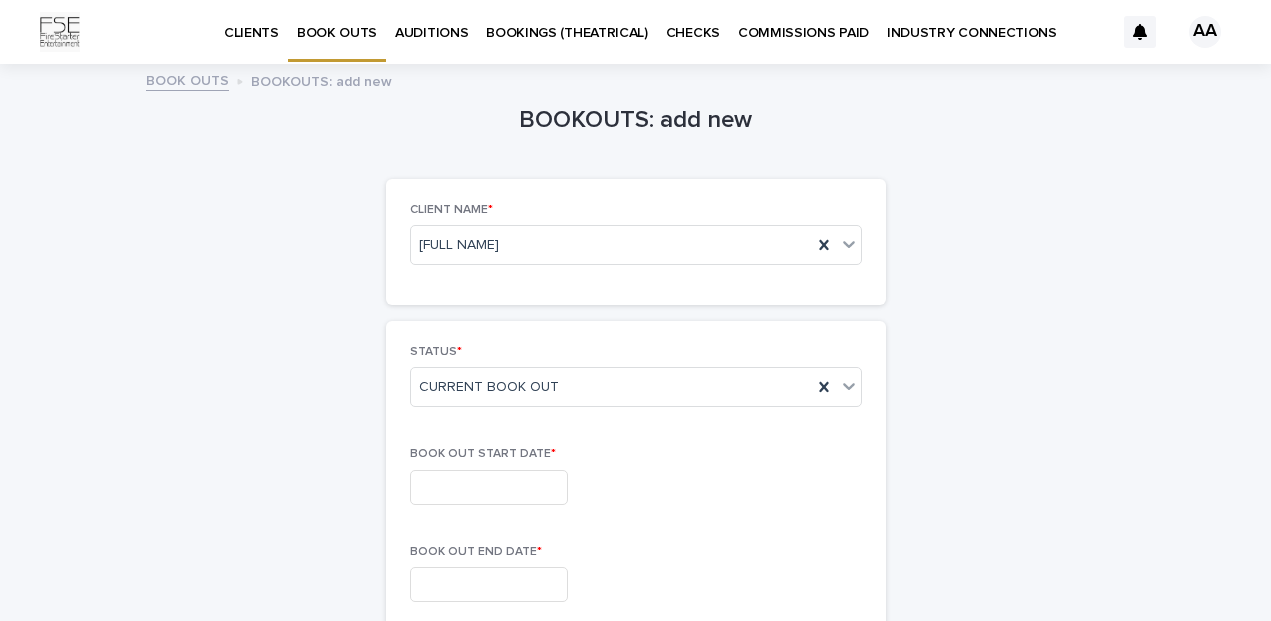 click at bounding box center [489, 487] 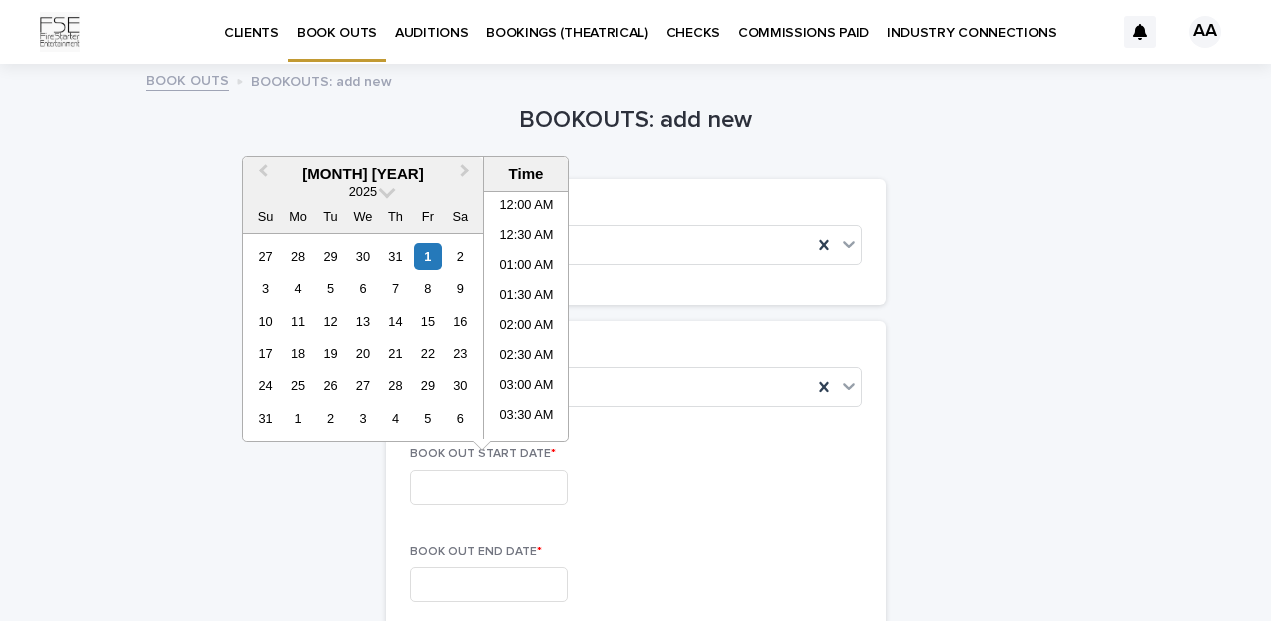 scroll, scrollTop: 1193, scrollLeft: 0, axis: vertical 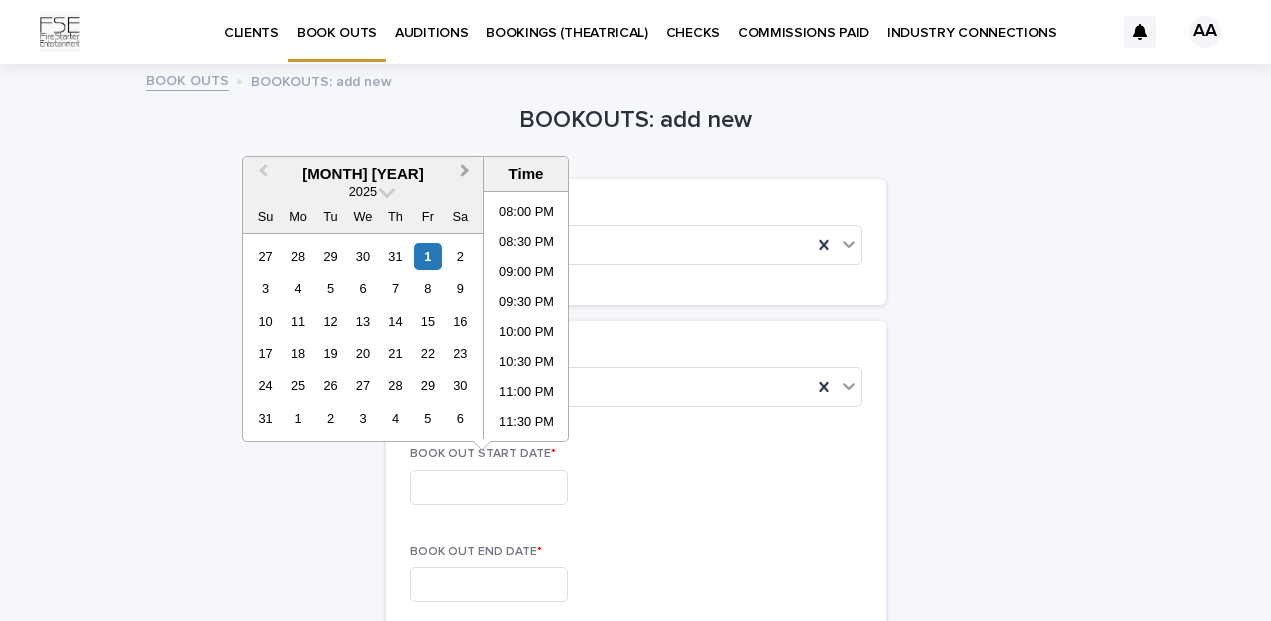 click on "Next Month" at bounding box center (467, 175) 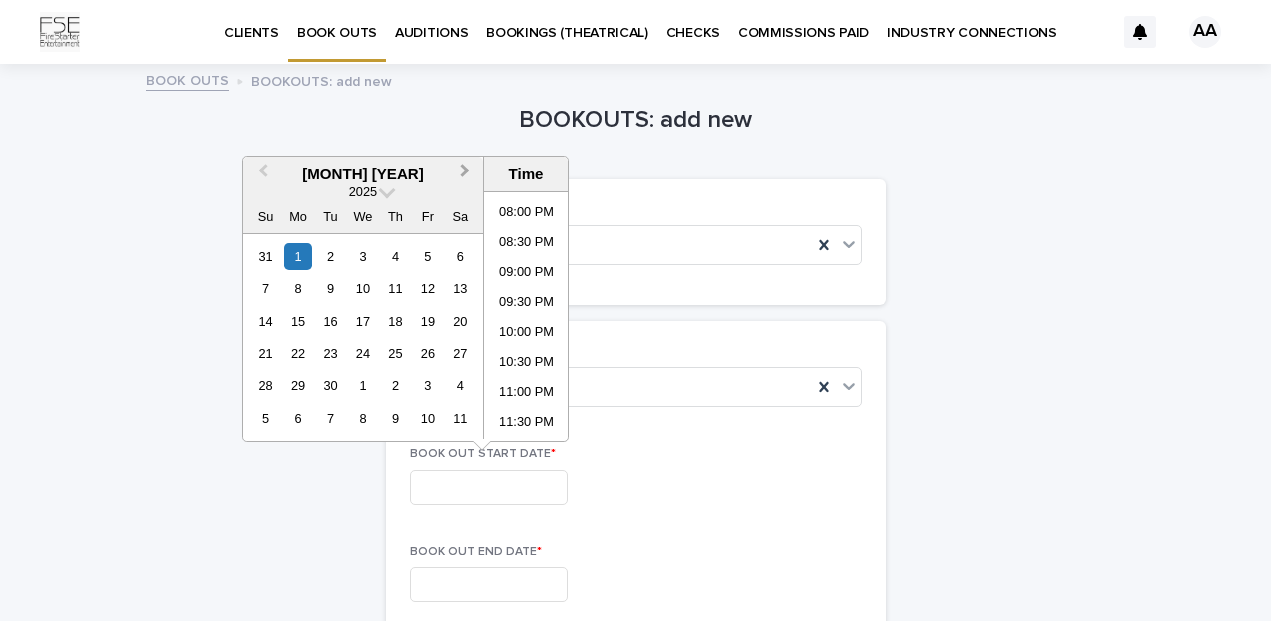 click on "Next Month" at bounding box center (467, 175) 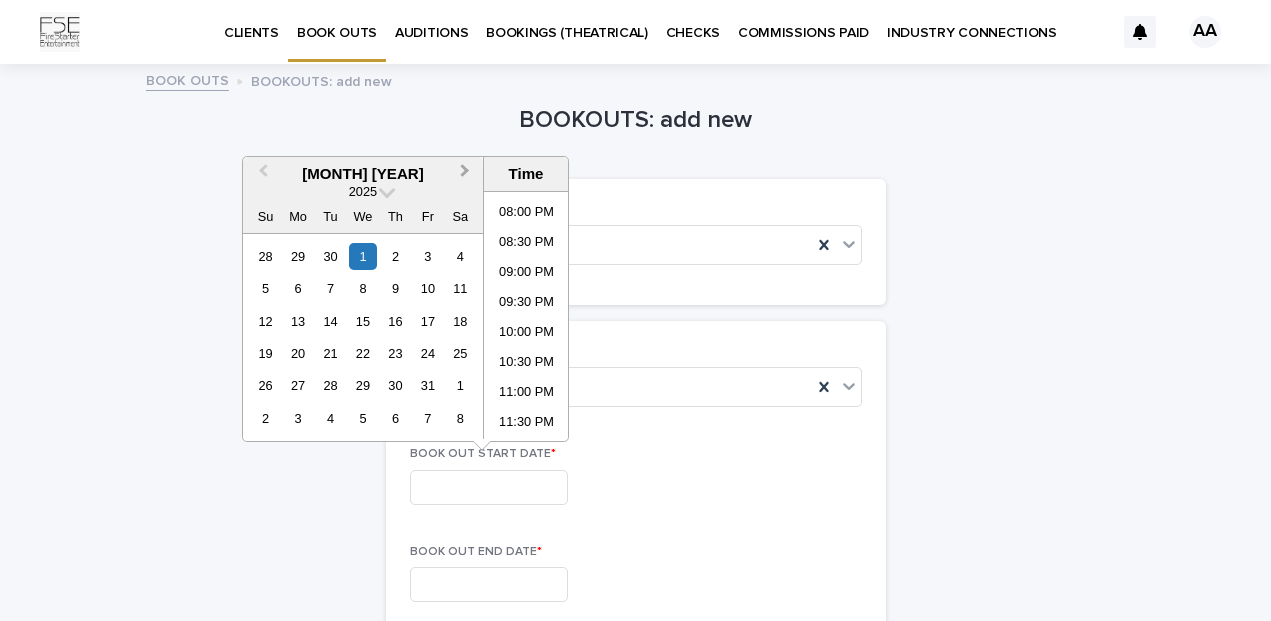 click on "Next Month" at bounding box center (467, 175) 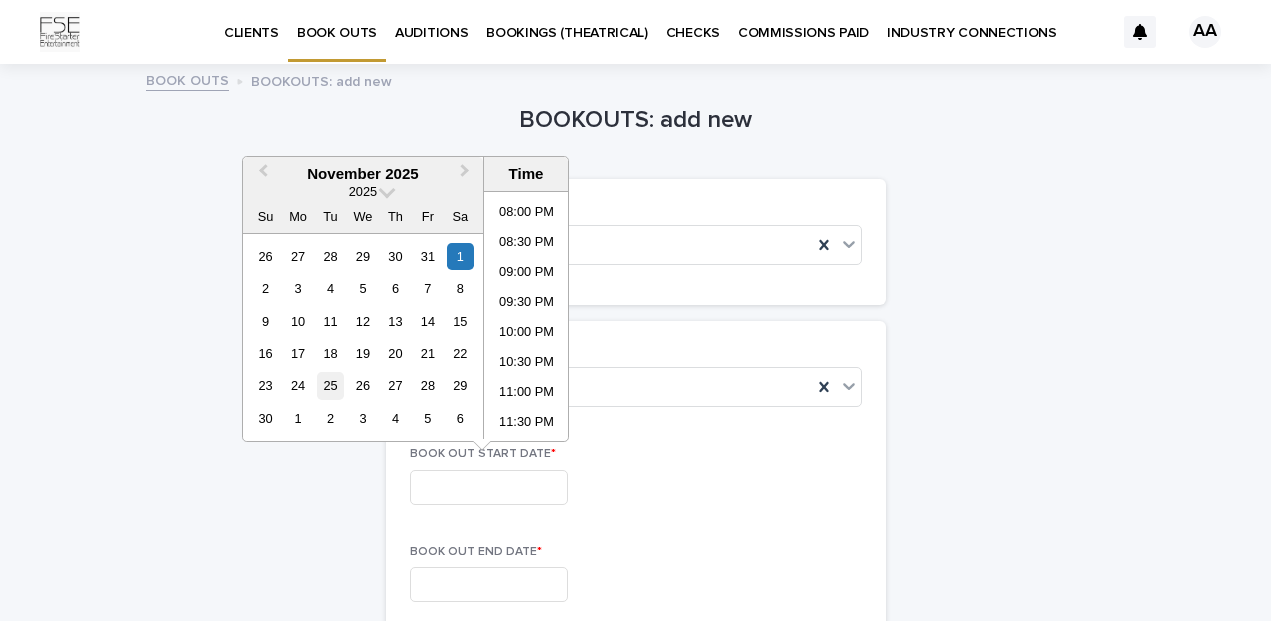 click on "25" at bounding box center [330, 385] 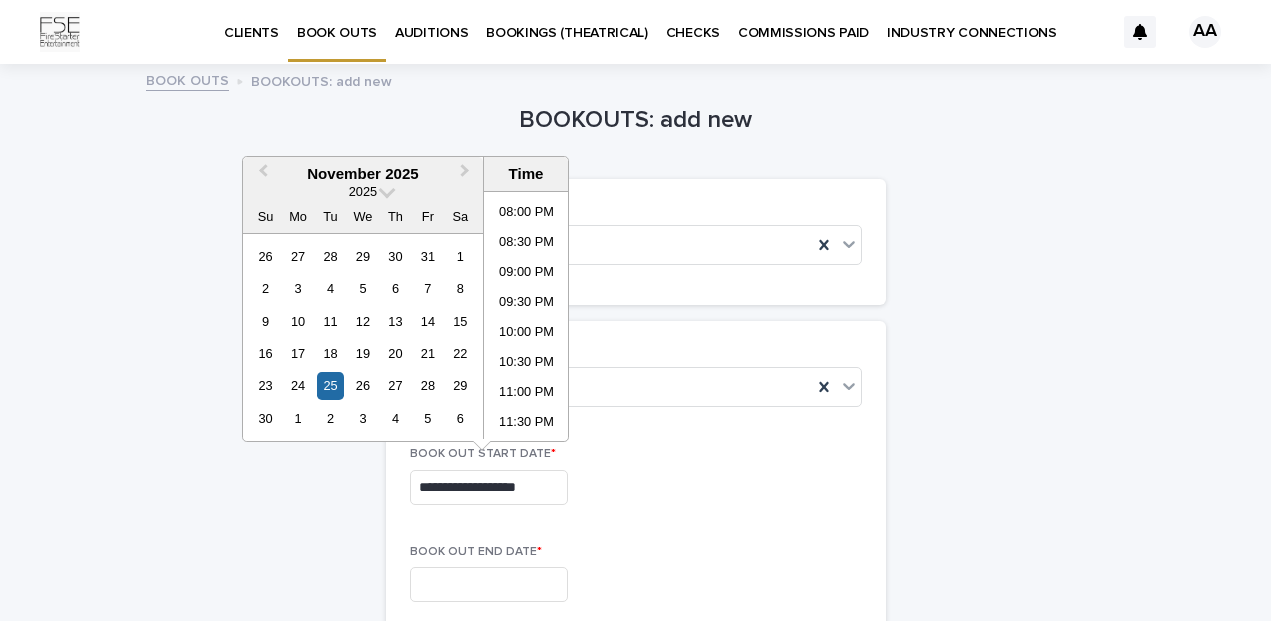 click at bounding box center (489, 584) 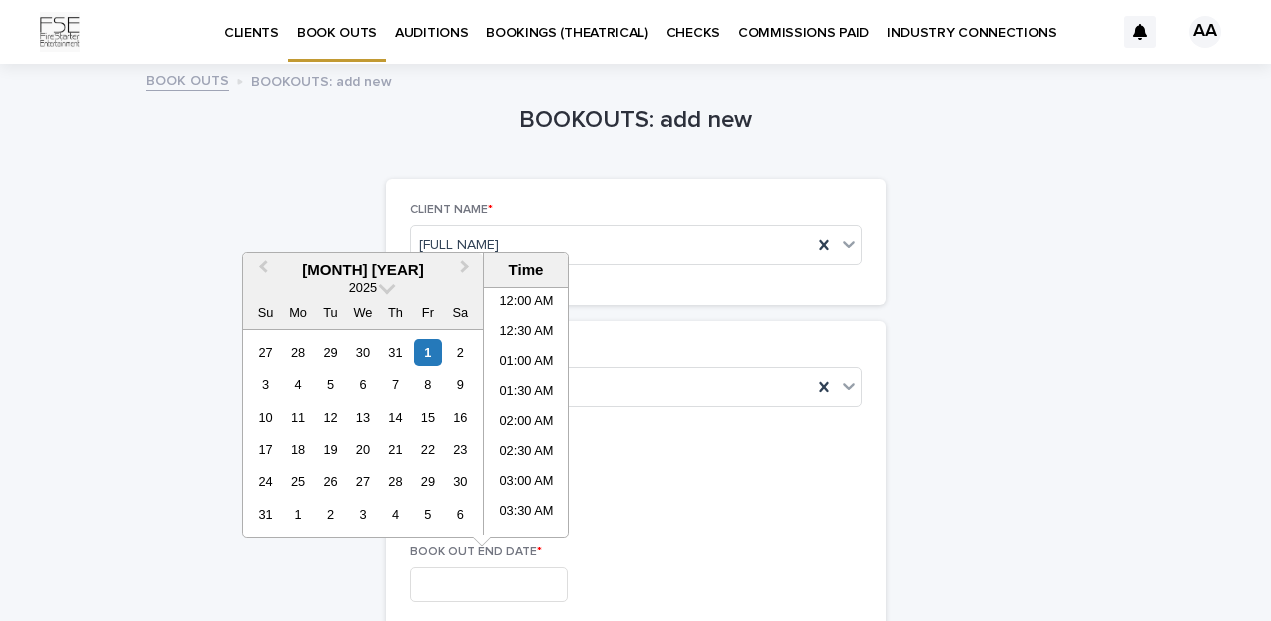 scroll, scrollTop: 1193, scrollLeft: 0, axis: vertical 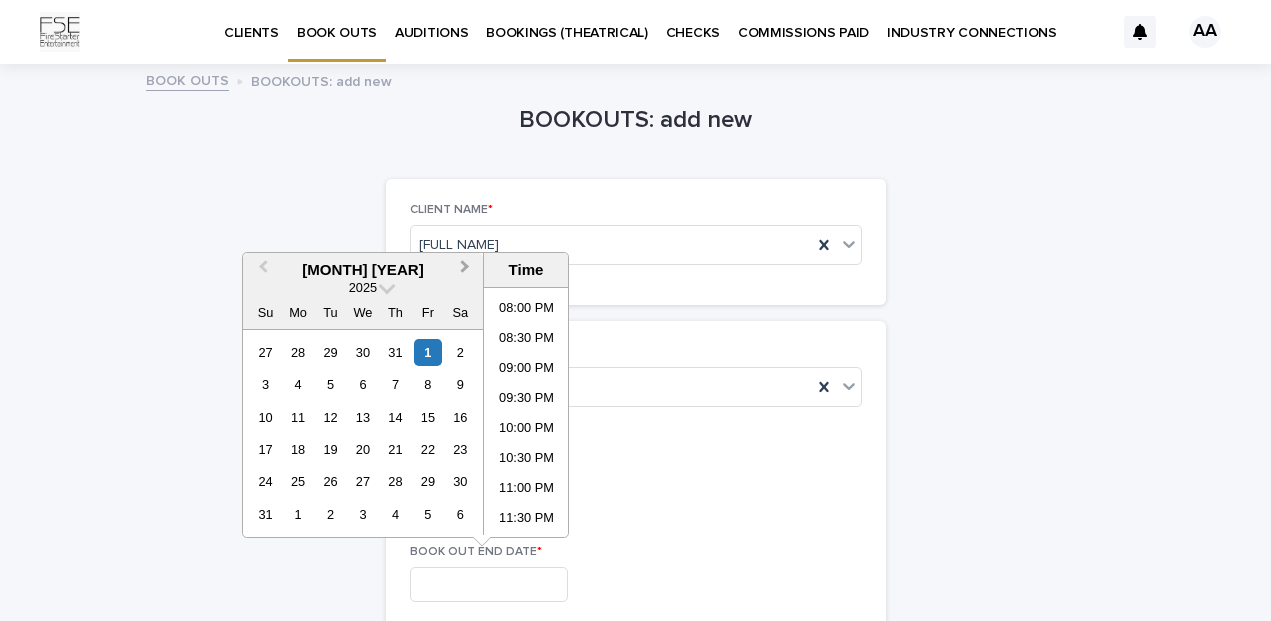 click on "Next Month" at bounding box center (467, 271) 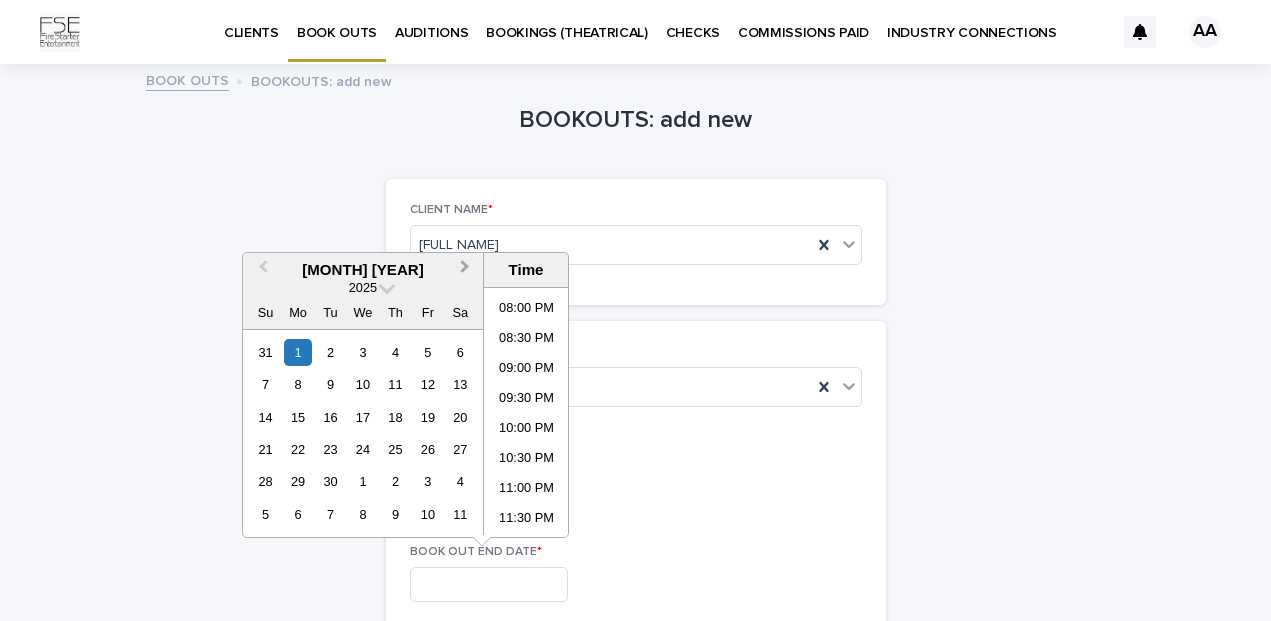 click on "Next Month" at bounding box center (467, 271) 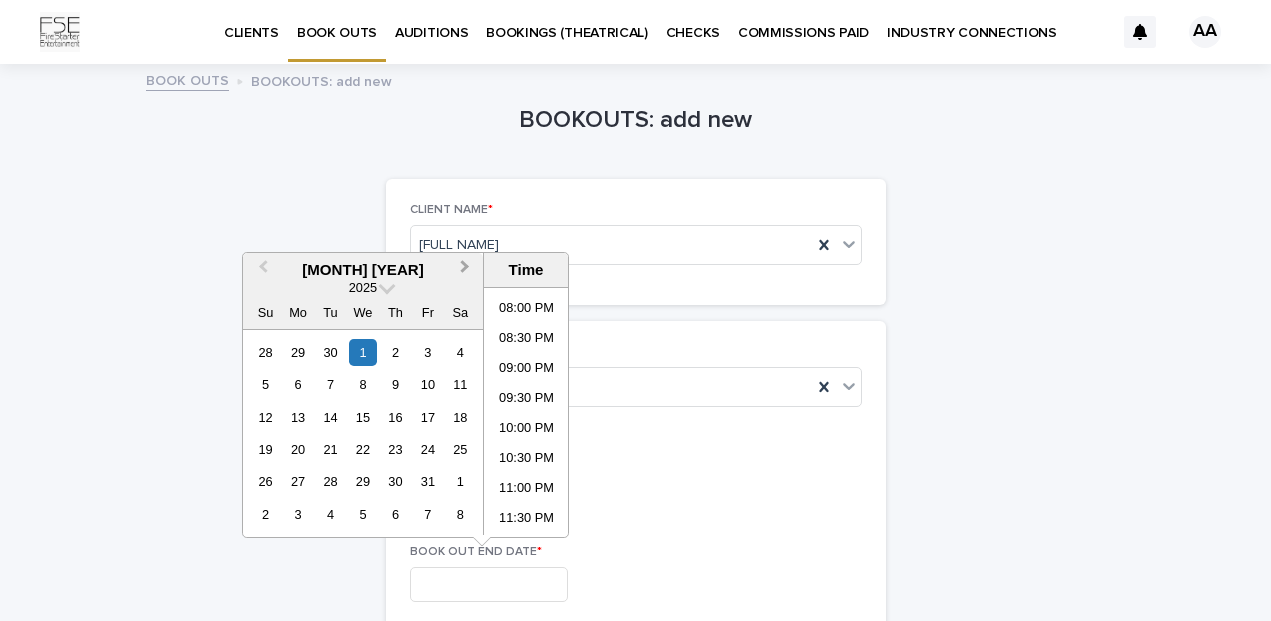 click on "Next Month" at bounding box center (467, 271) 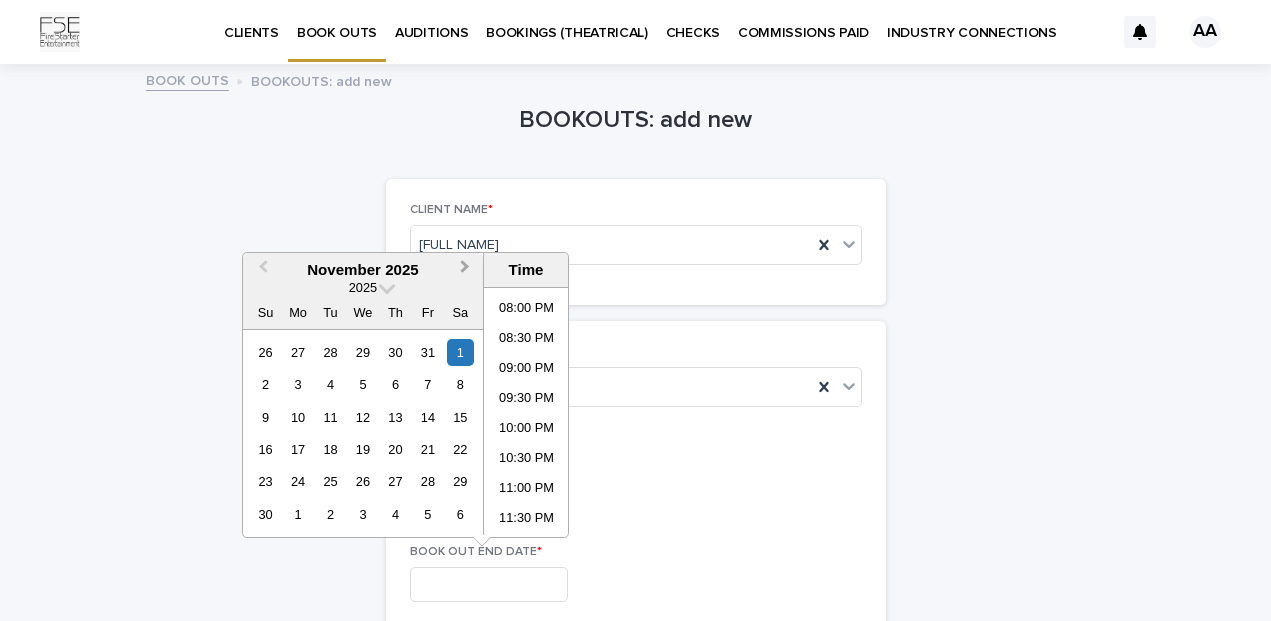 click on "Next Month" at bounding box center (467, 271) 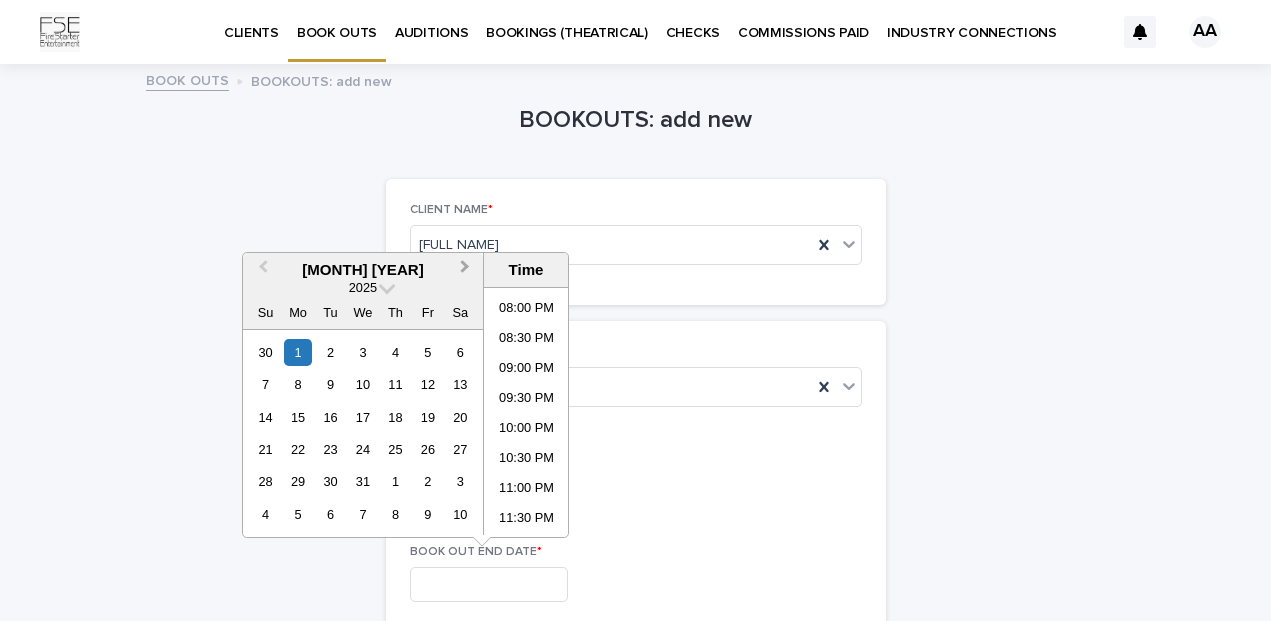 click on "Next Month" at bounding box center [467, 271] 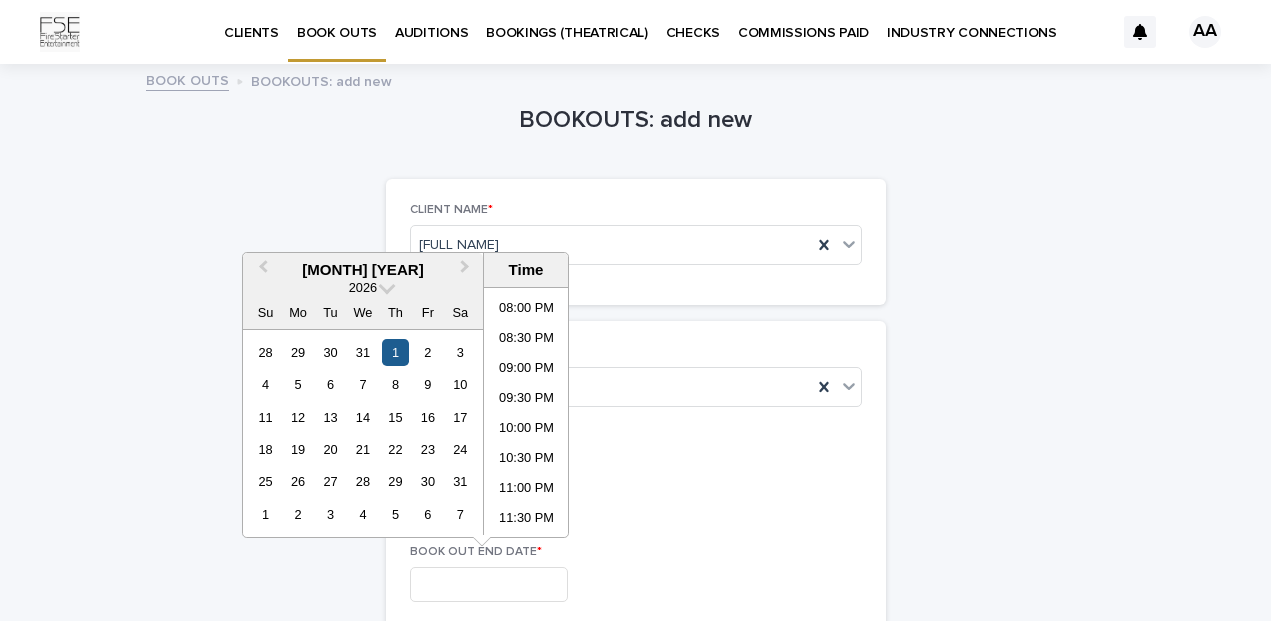 click on "1" at bounding box center (395, 352) 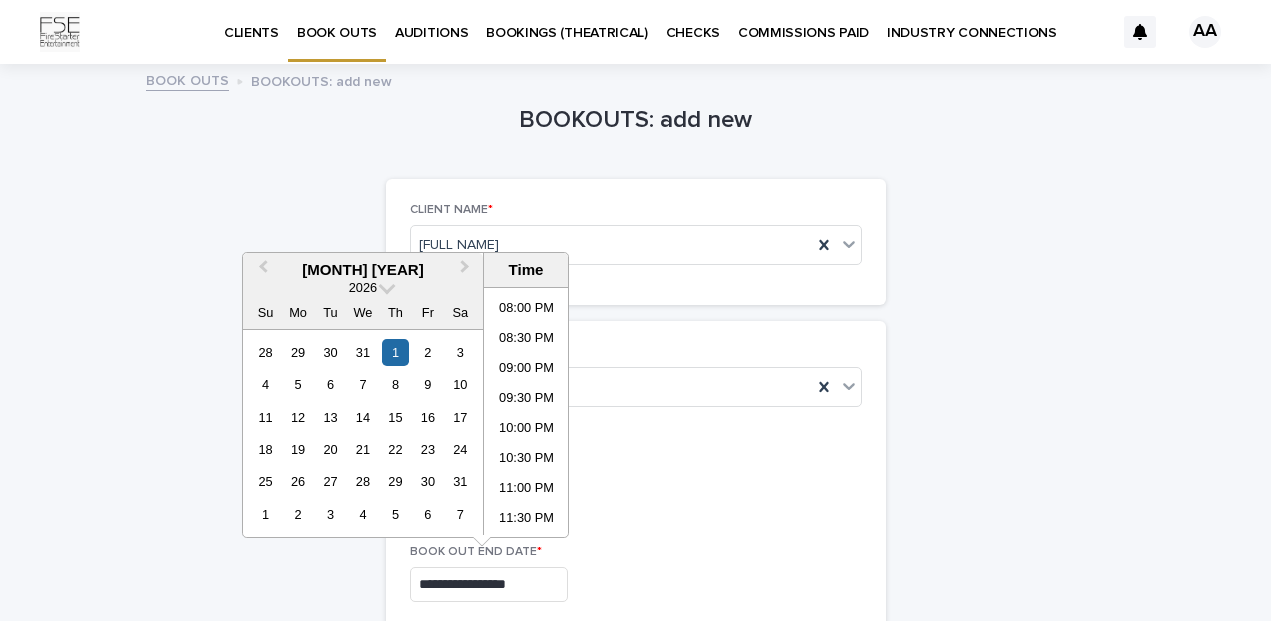 click on "[BOOK OUT START DATE] *" at bounding box center (636, 454) 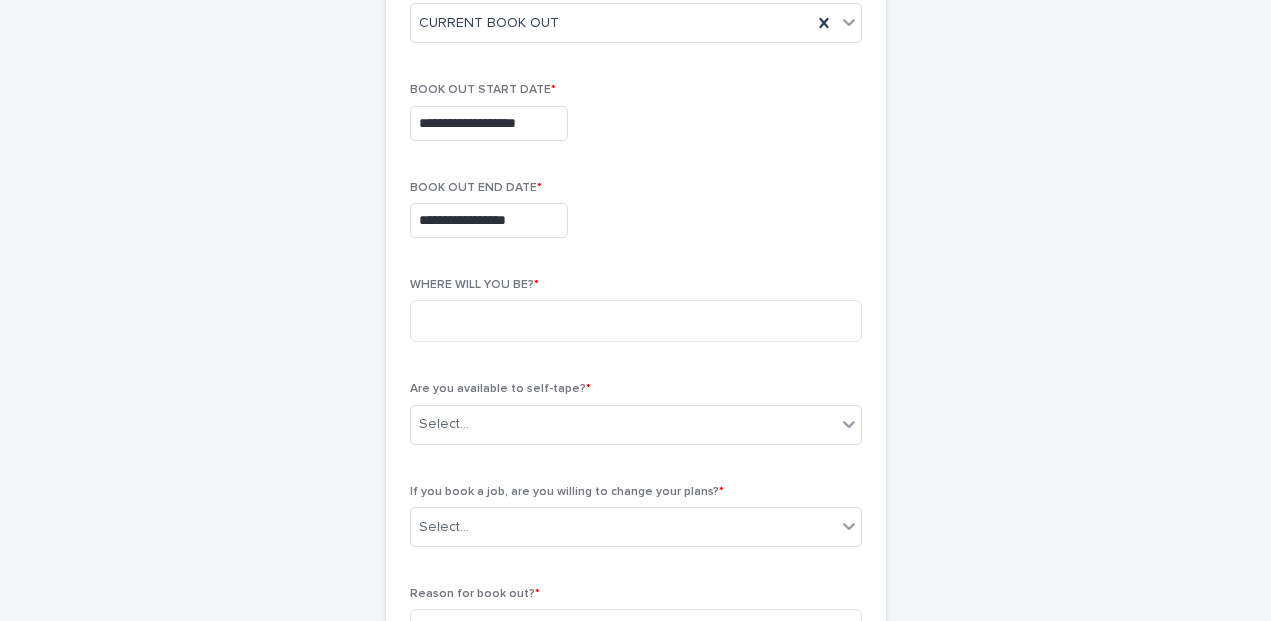 scroll, scrollTop: 365, scrollLeft: 0, axis: vertical 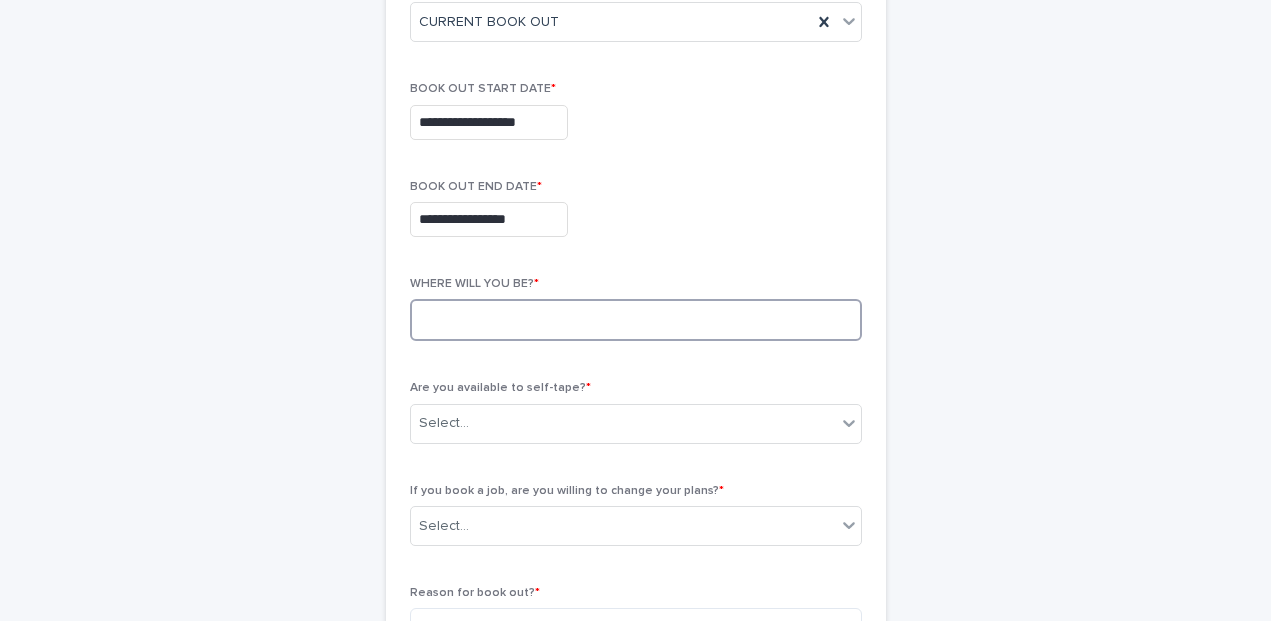 click at bounding box center (636, 320) 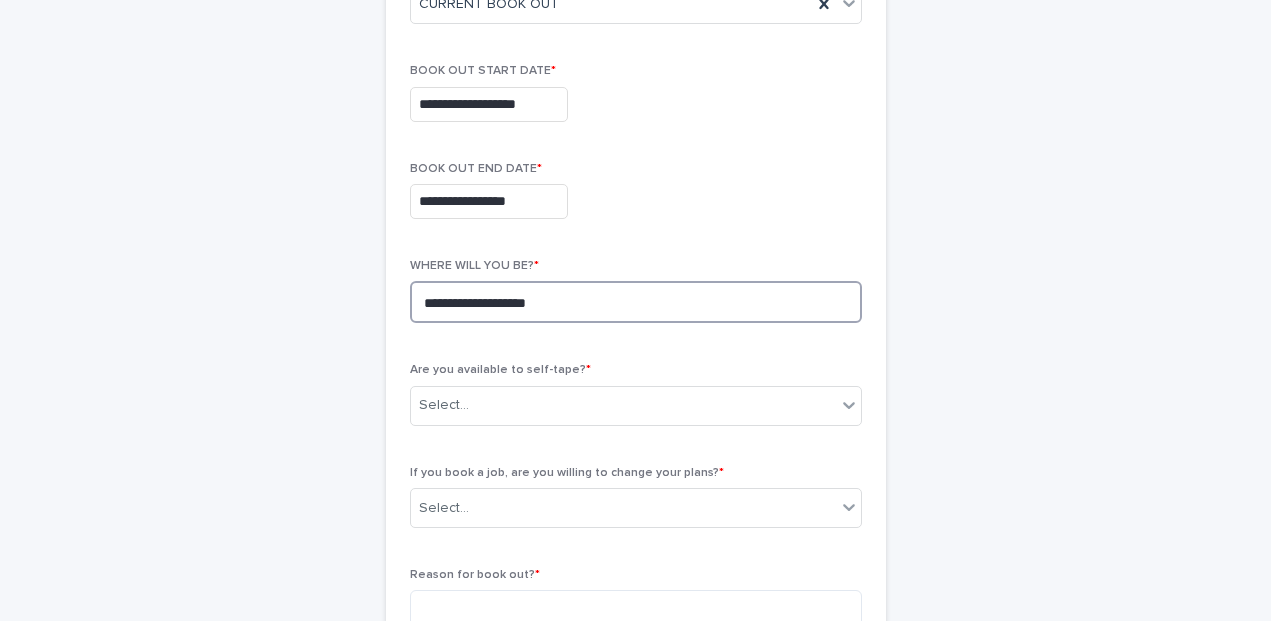 scroll, scrollTop: 384, scrollLeft: 0, axis: vertical 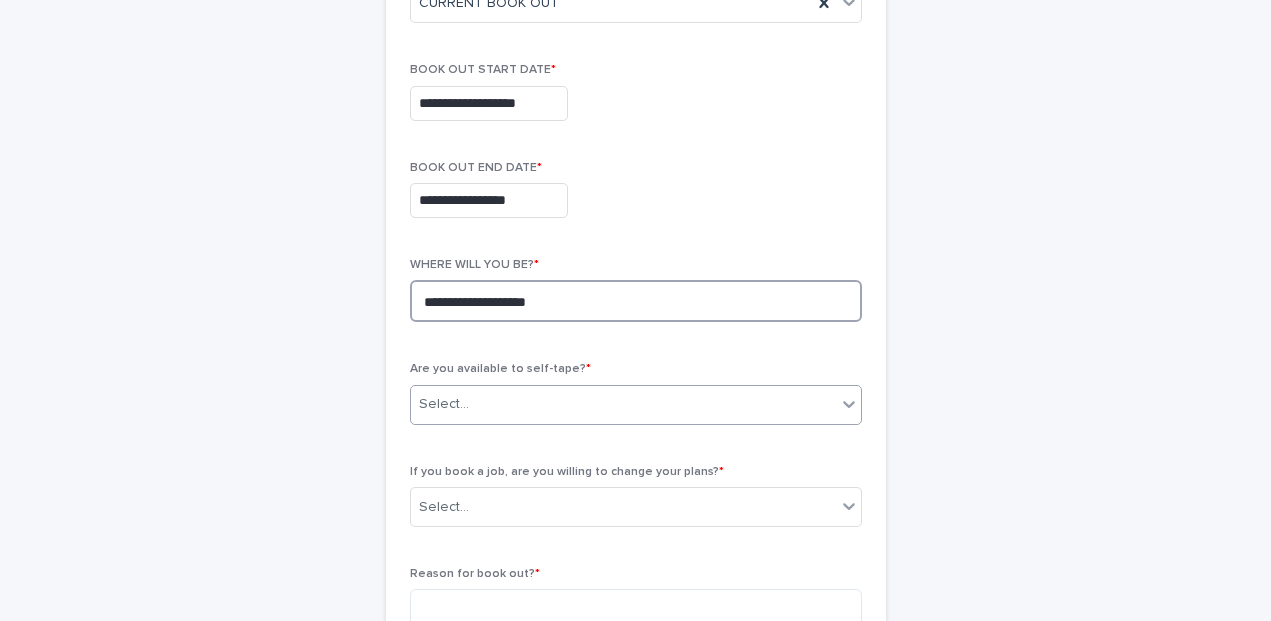 type on "**********" 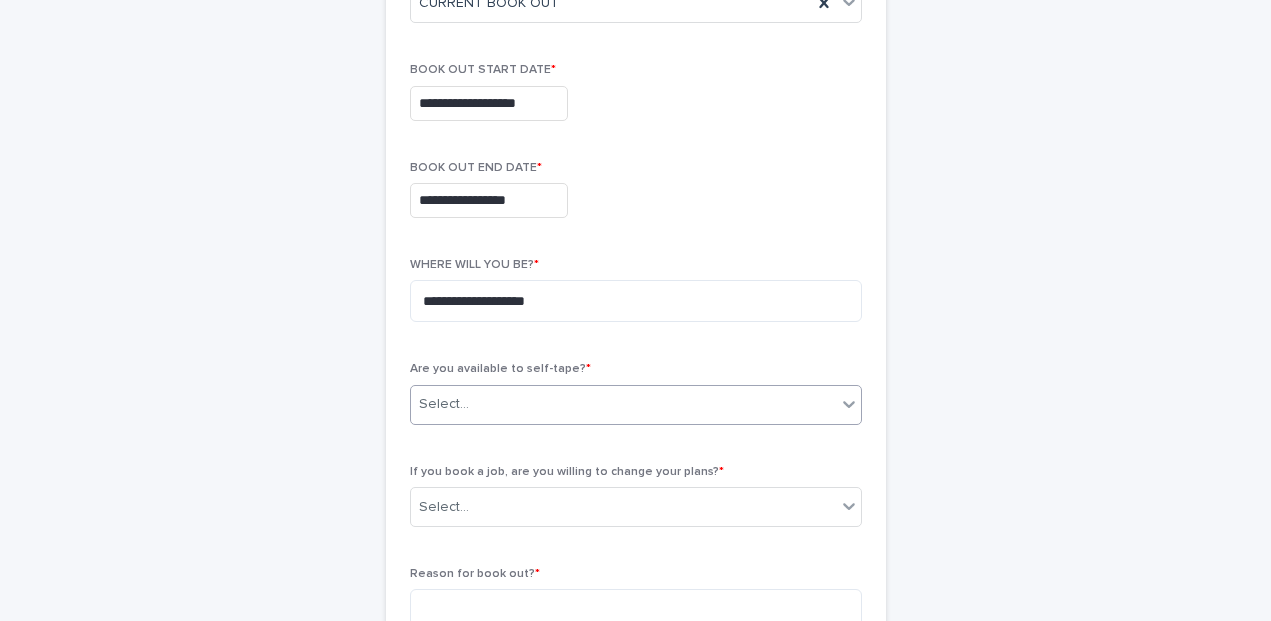 click on "Select..." at bounding box center (623, 404) 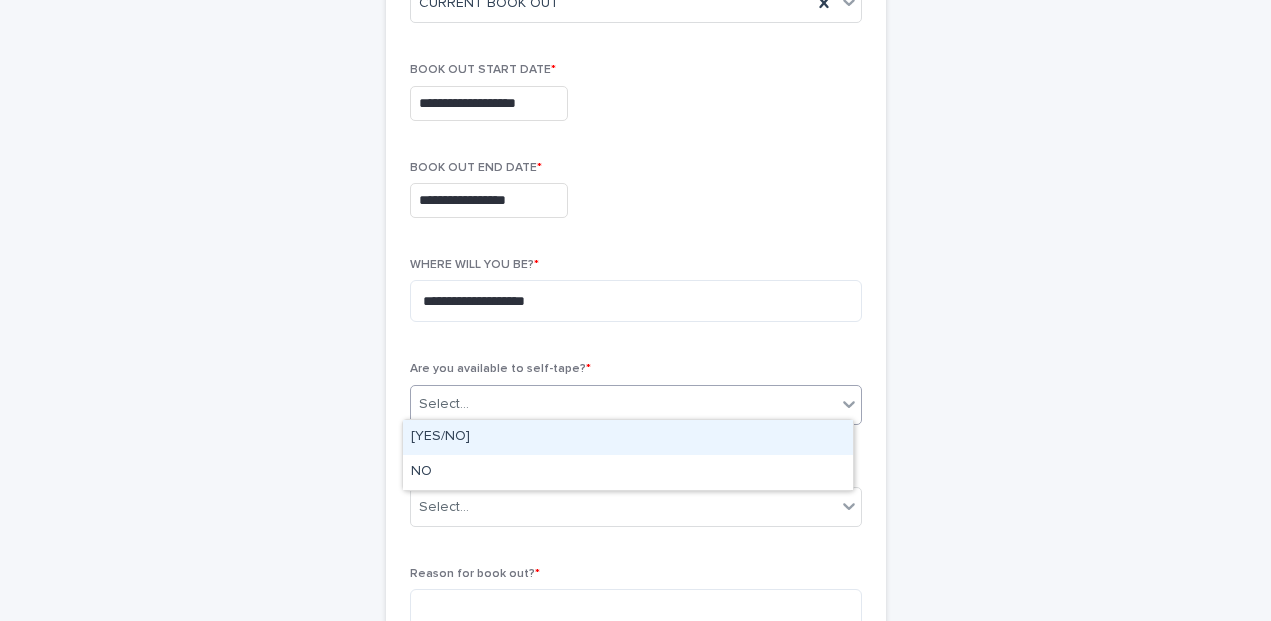 click on "[YES/NO]" at bounding box center (628, 437) 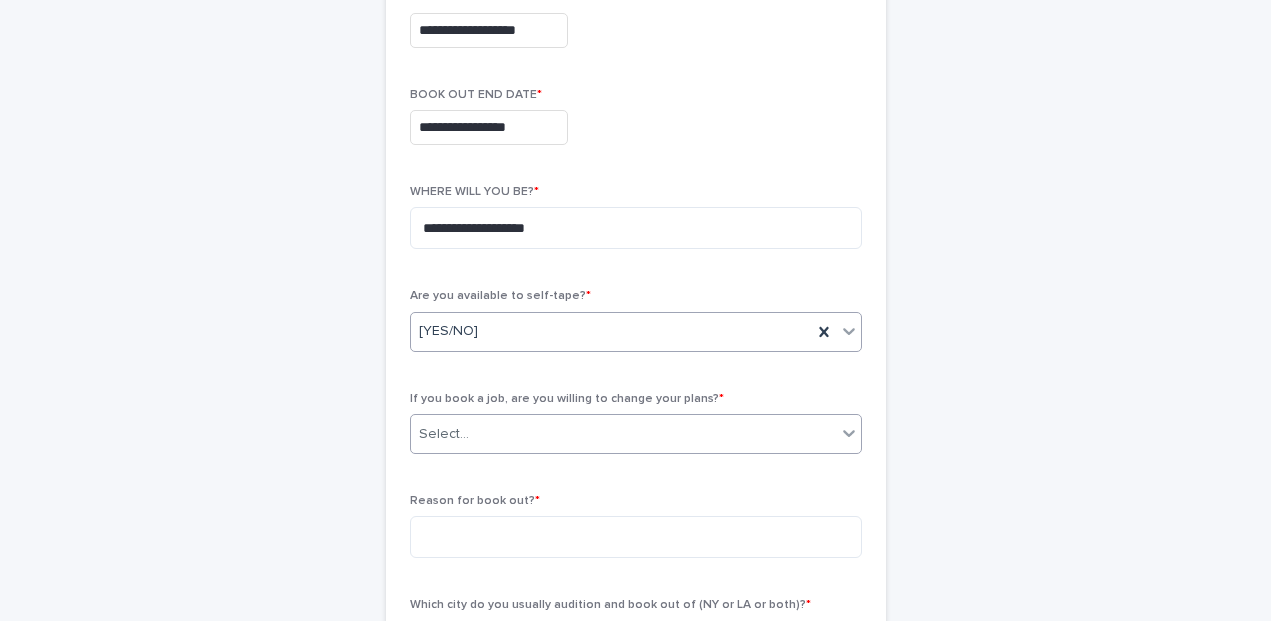 scroll, scrollTop: 462, scrollLeft: 0, axis: vertical 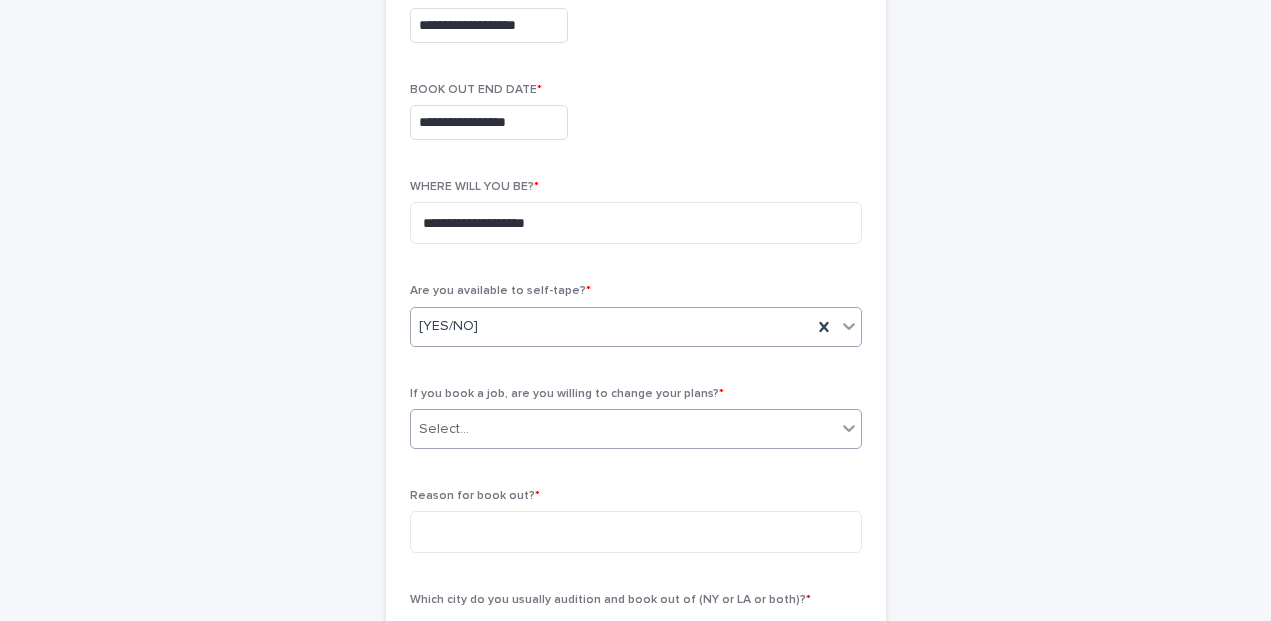 click on "Select..." at bounding box center [623, 429] 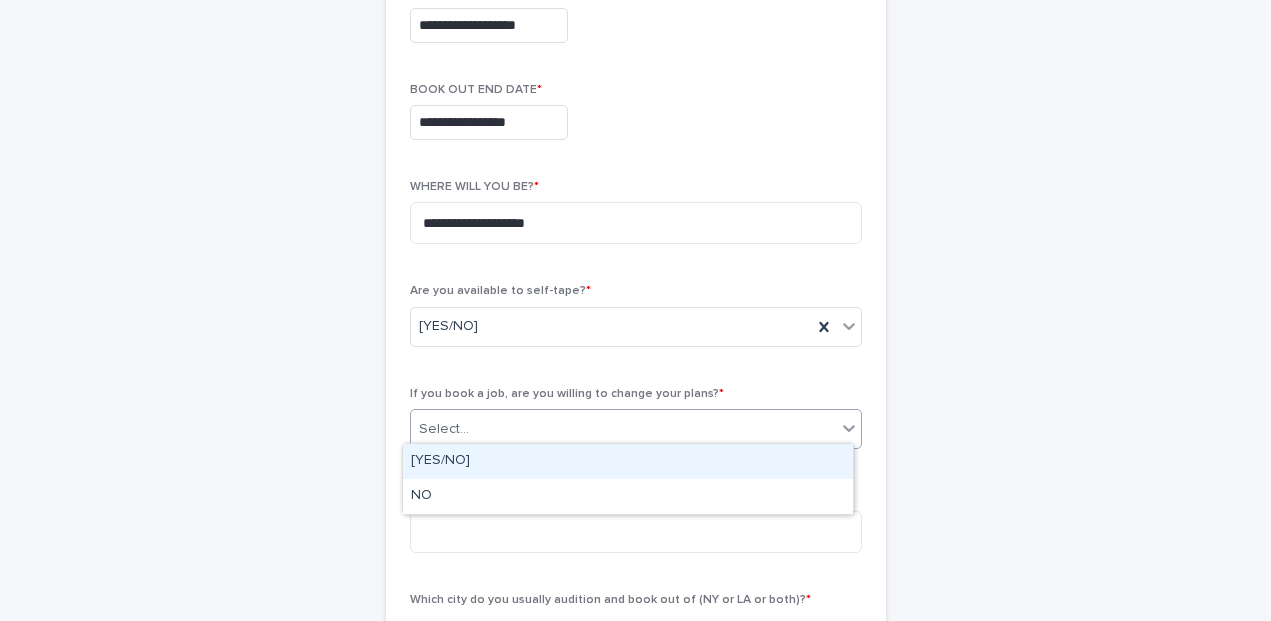 click on "[YES/NO]" at bounding box center [628, 461] 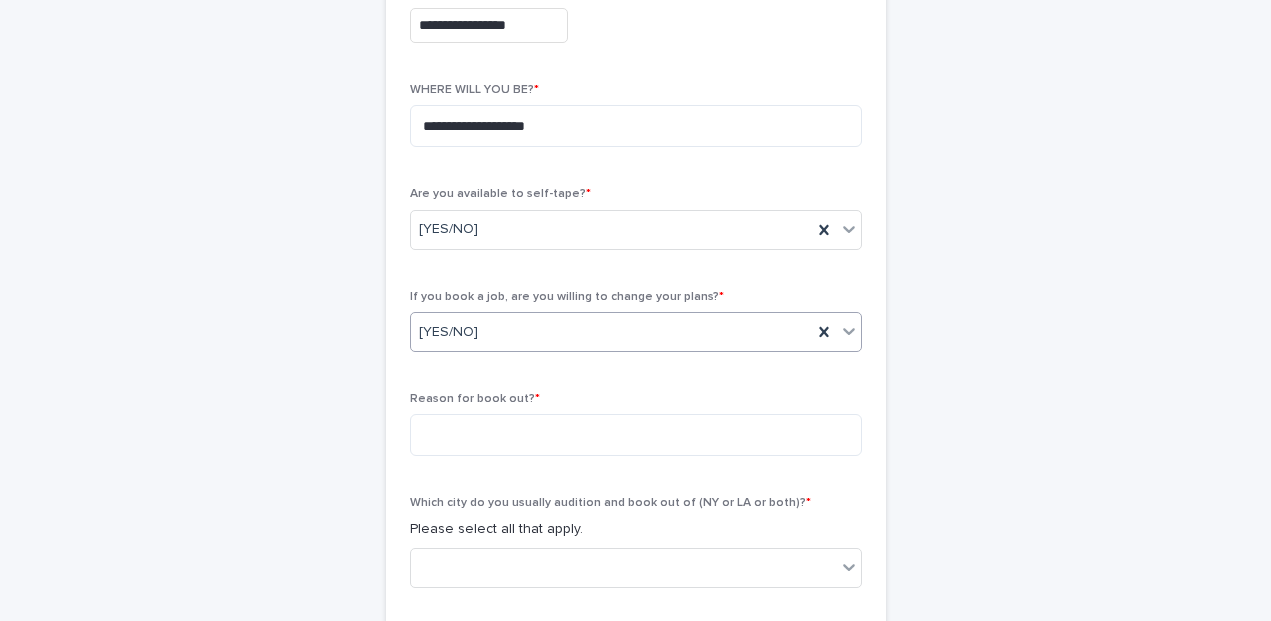 scroll, scrollTop: 576, scrollLeft: 0, axis: vertical 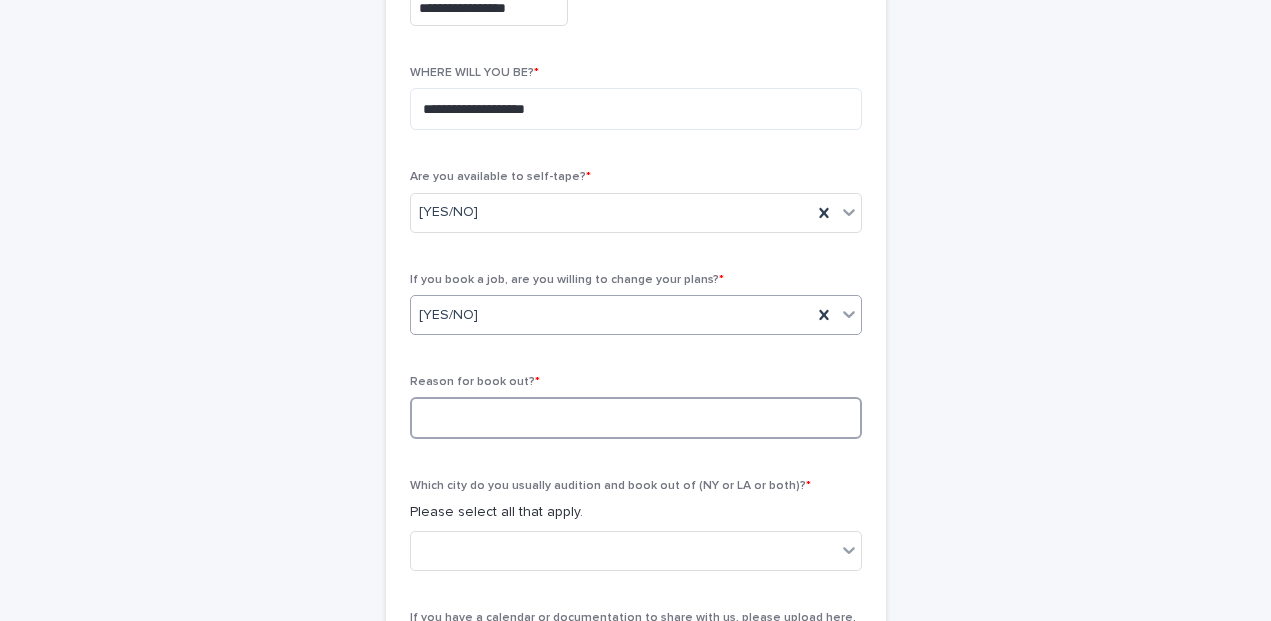 click at bounding box center [636, 418] 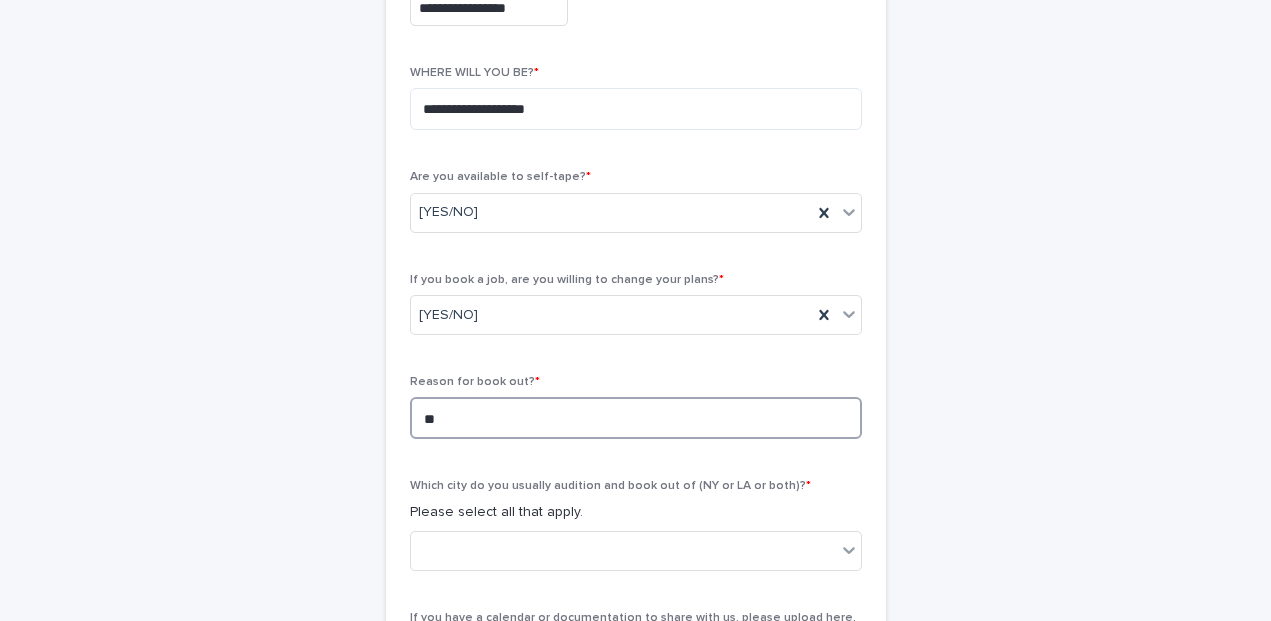 type on "*" 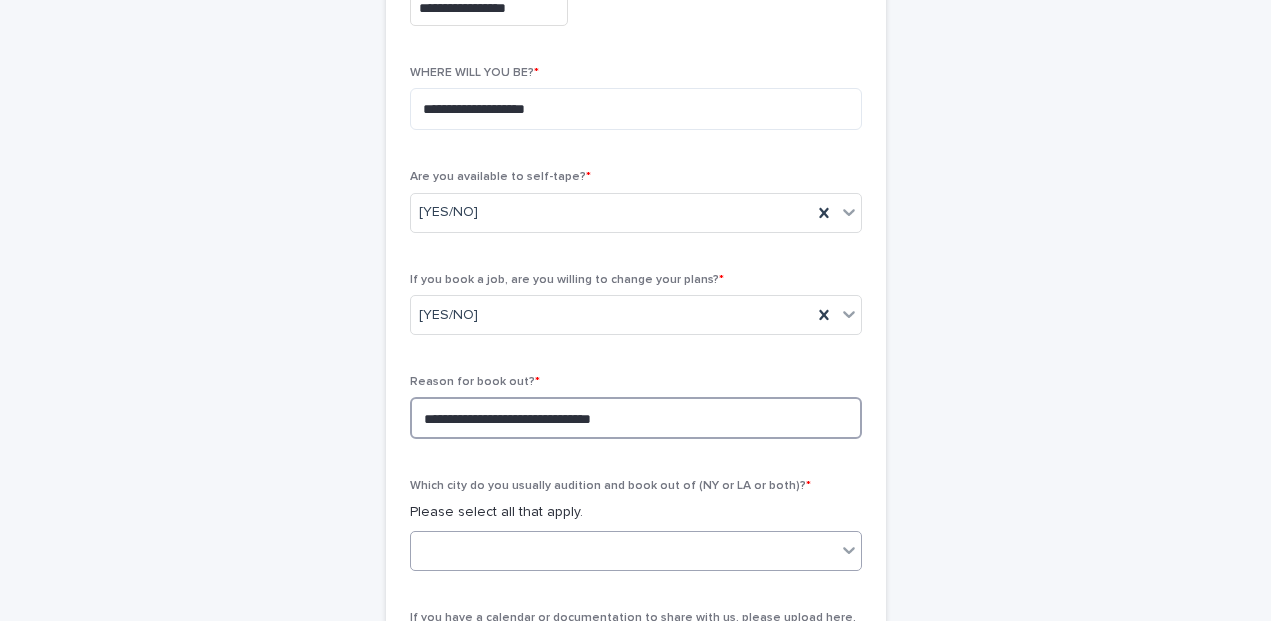 type on "**********" 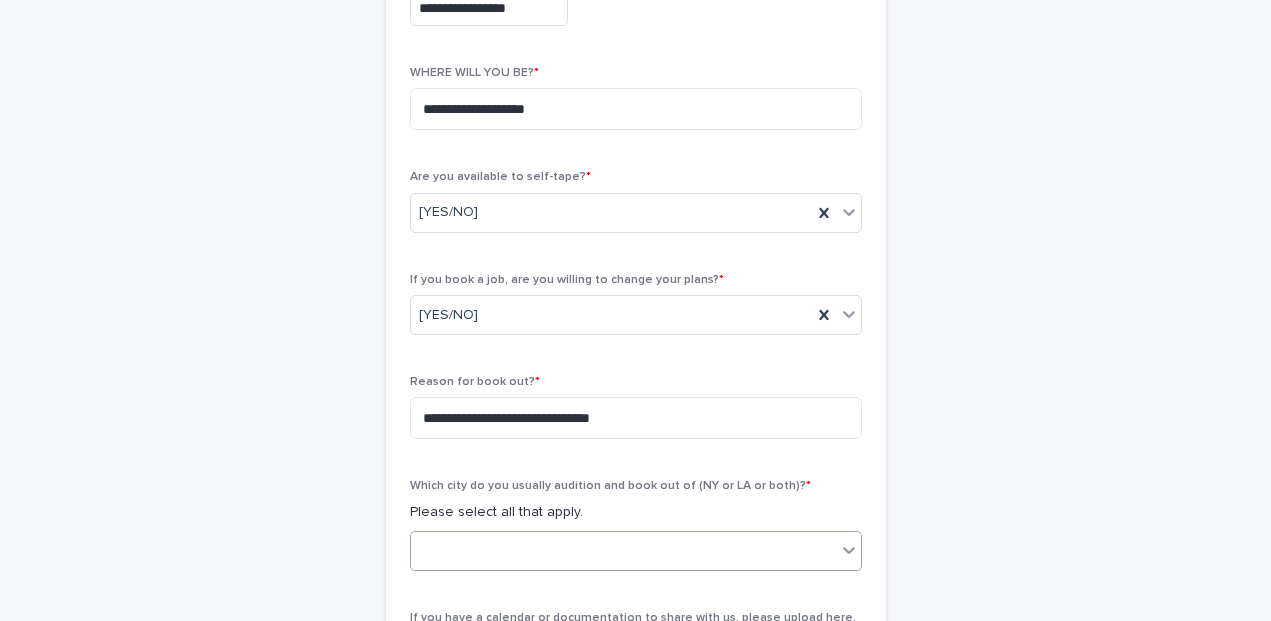 click at bounding box center [623, 550] 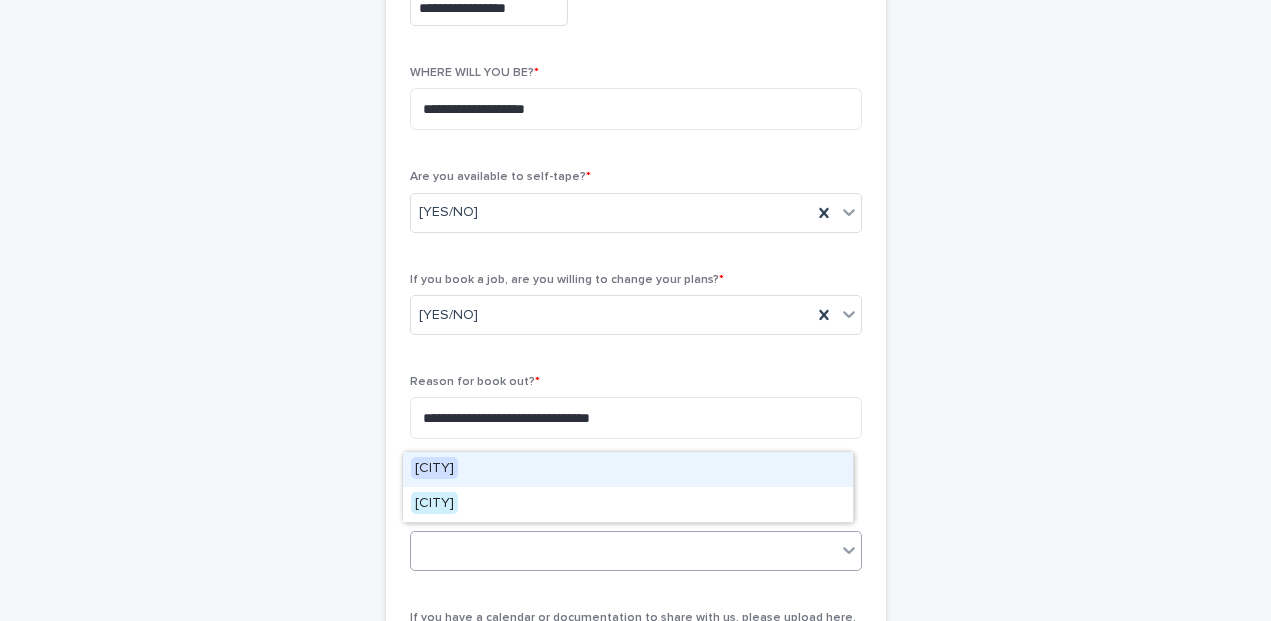 click on "[CITY]" at bounding box center [628, 469] 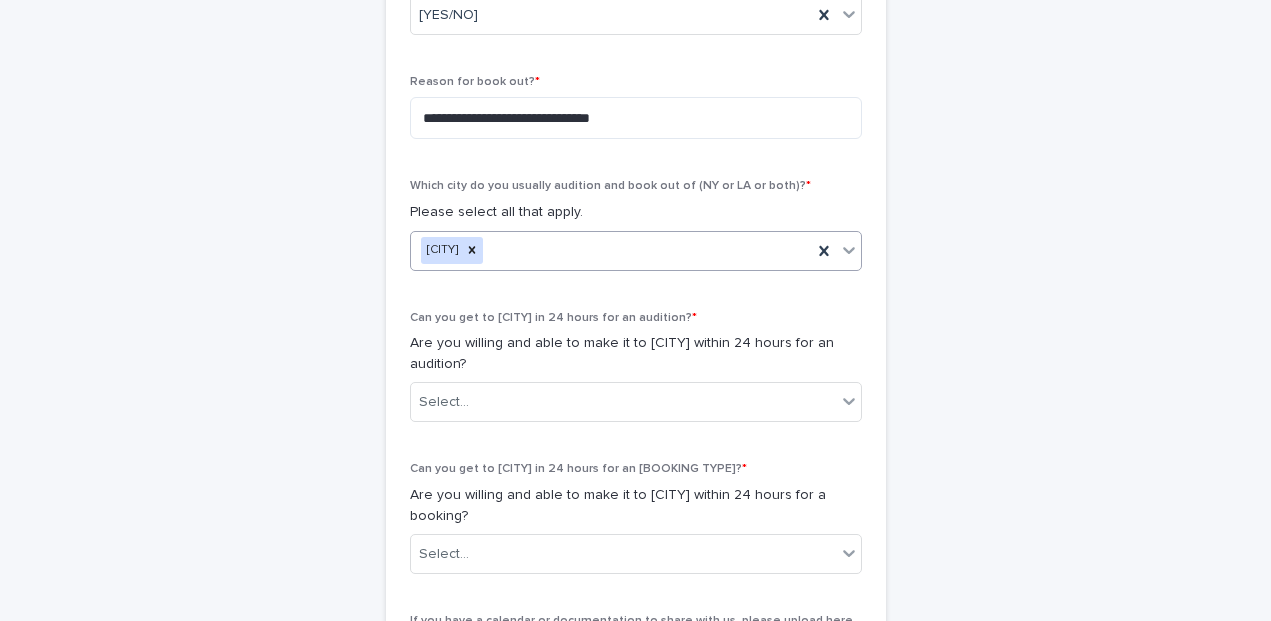 scroll, scrollTop: 879, scrollLeft: 0, axis: vertical 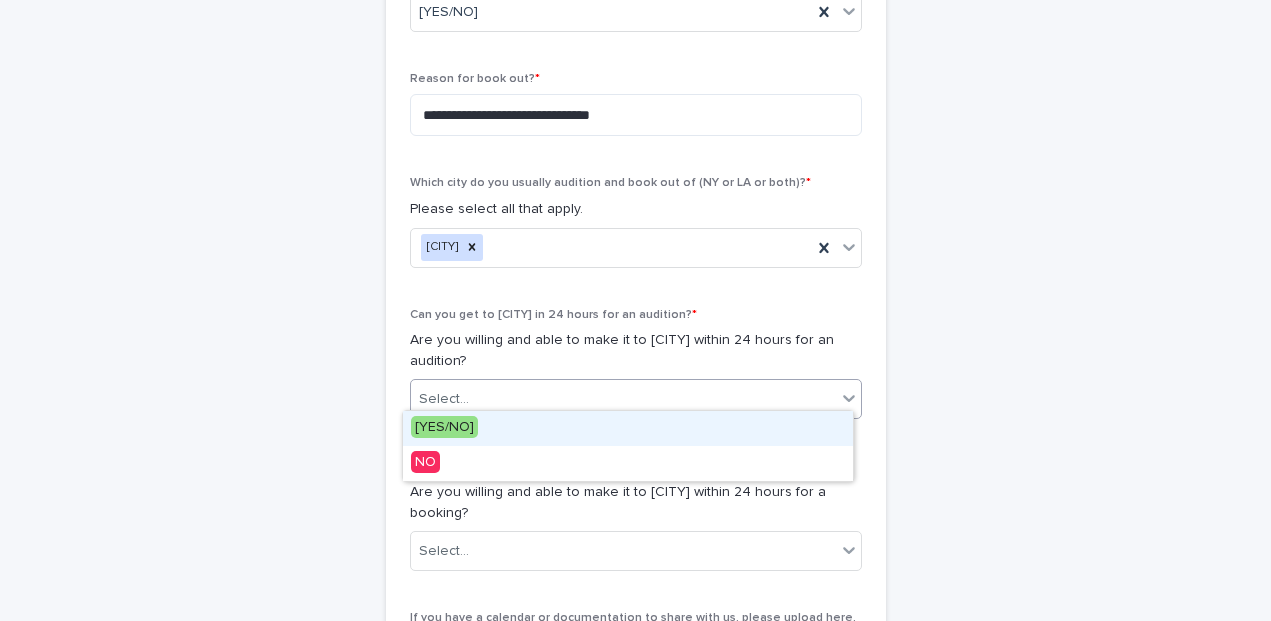click on "Select..." at bounding box center [623, 399] 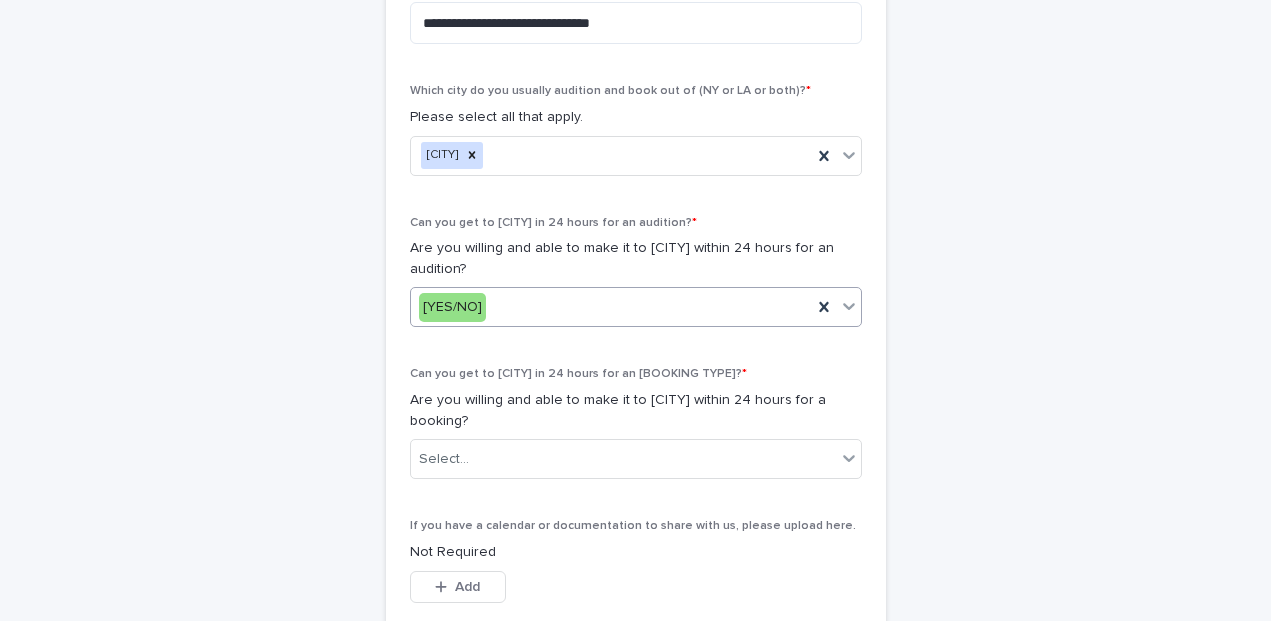 scroll, scrollTop: 974, scrollLeft: 0, axis: vertical 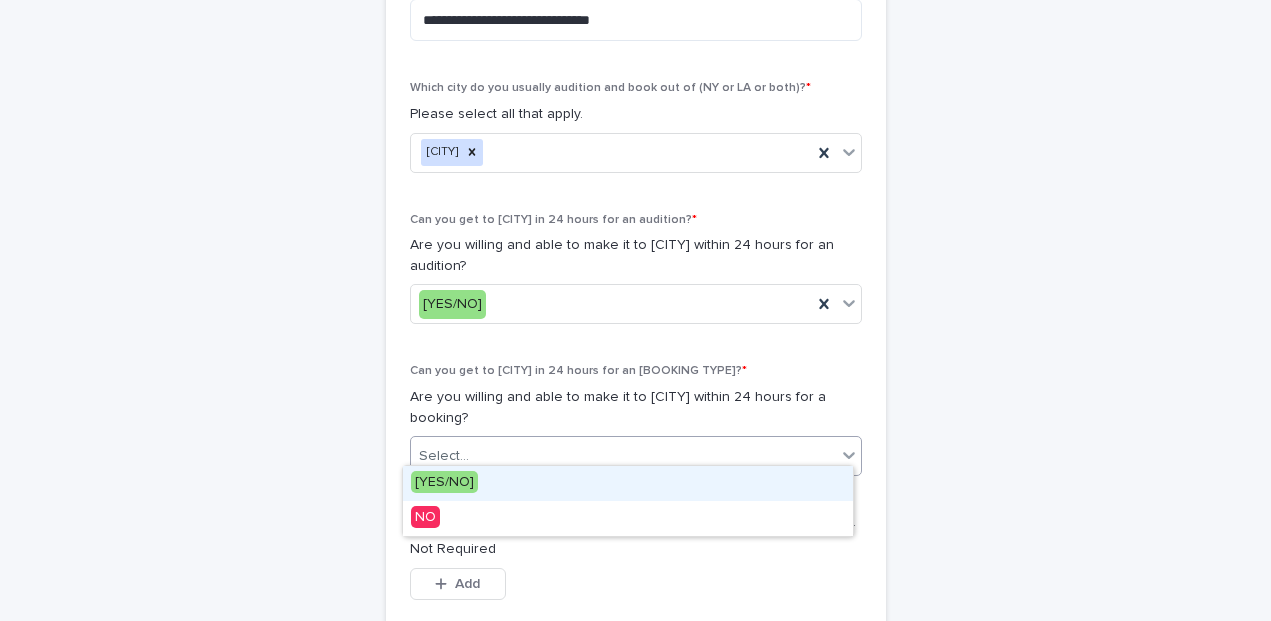 click on "Select..." at bounding box center [623, 456] 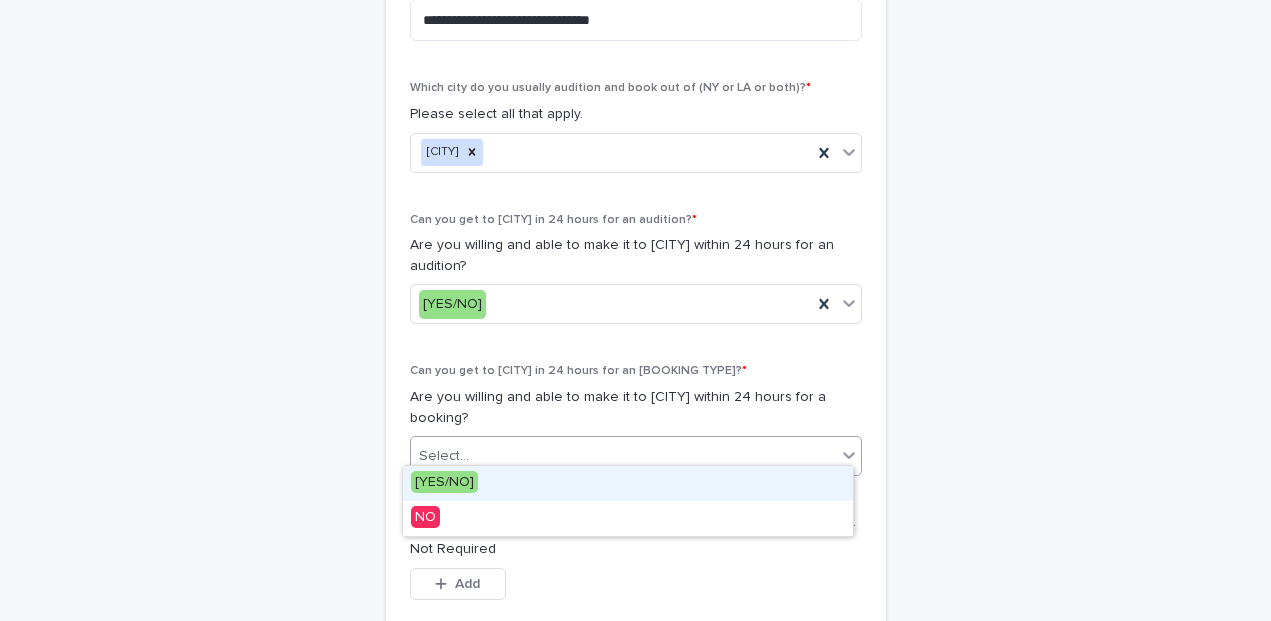 click on "[YES/NO]" at bounding box center (628, 483) 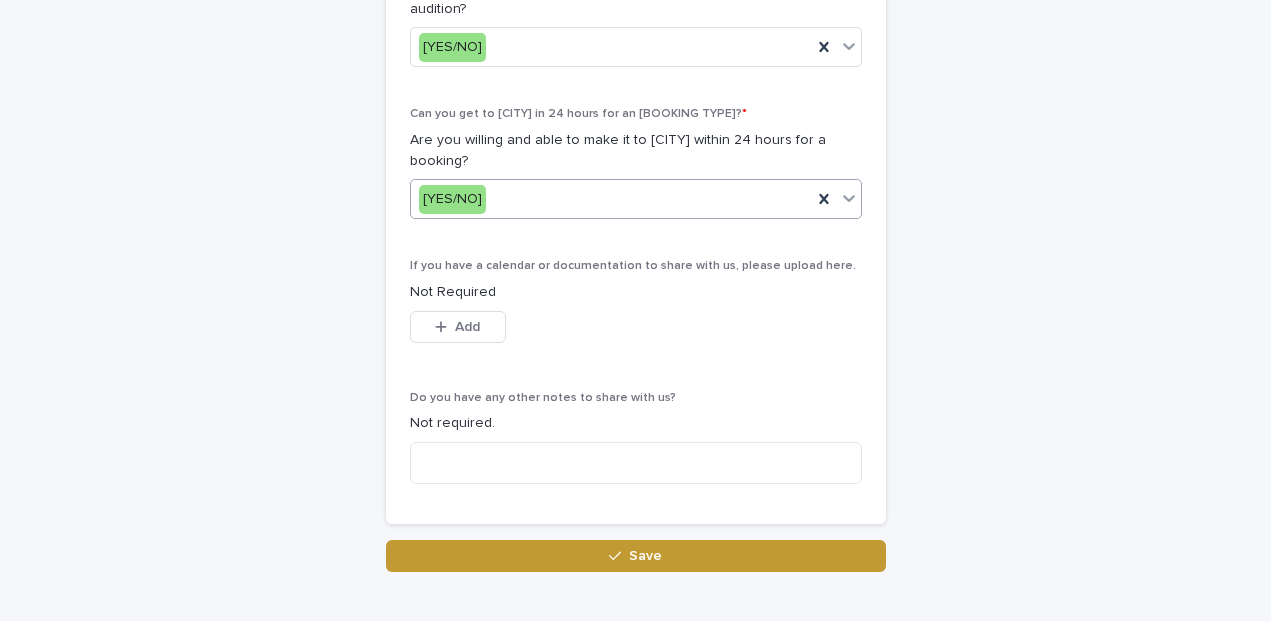 scroll, scrollTop: 1233, scrollLeft: 0, axis: vertical 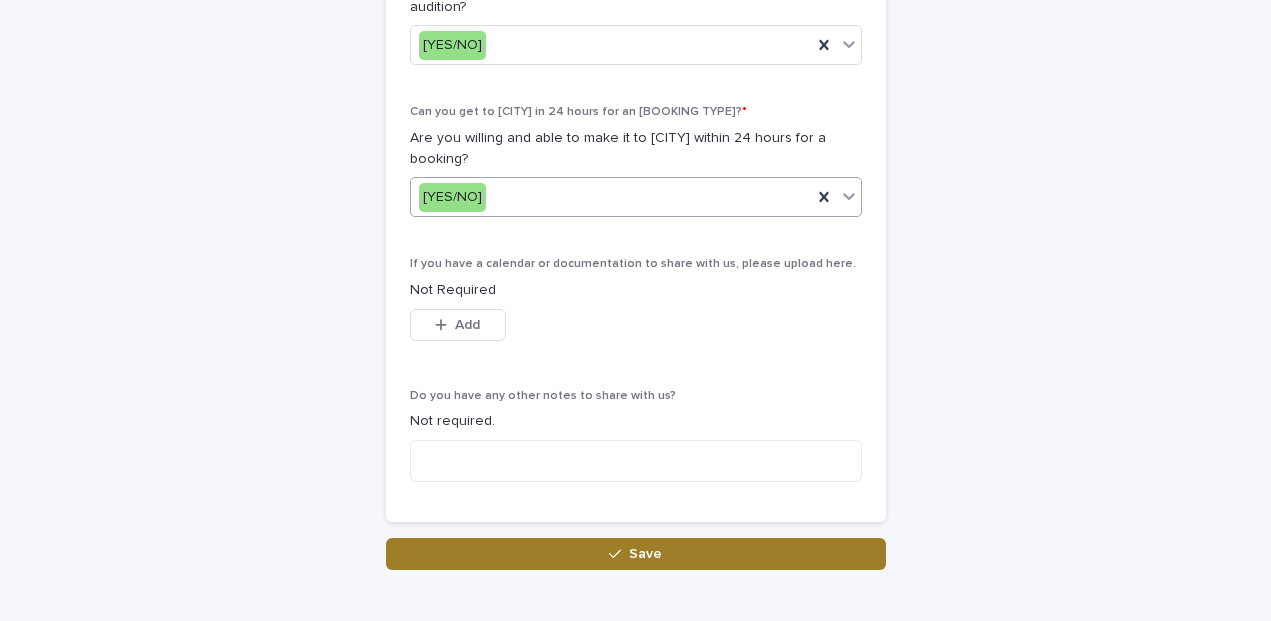 click on "Save" at bounding box center [645, 554] 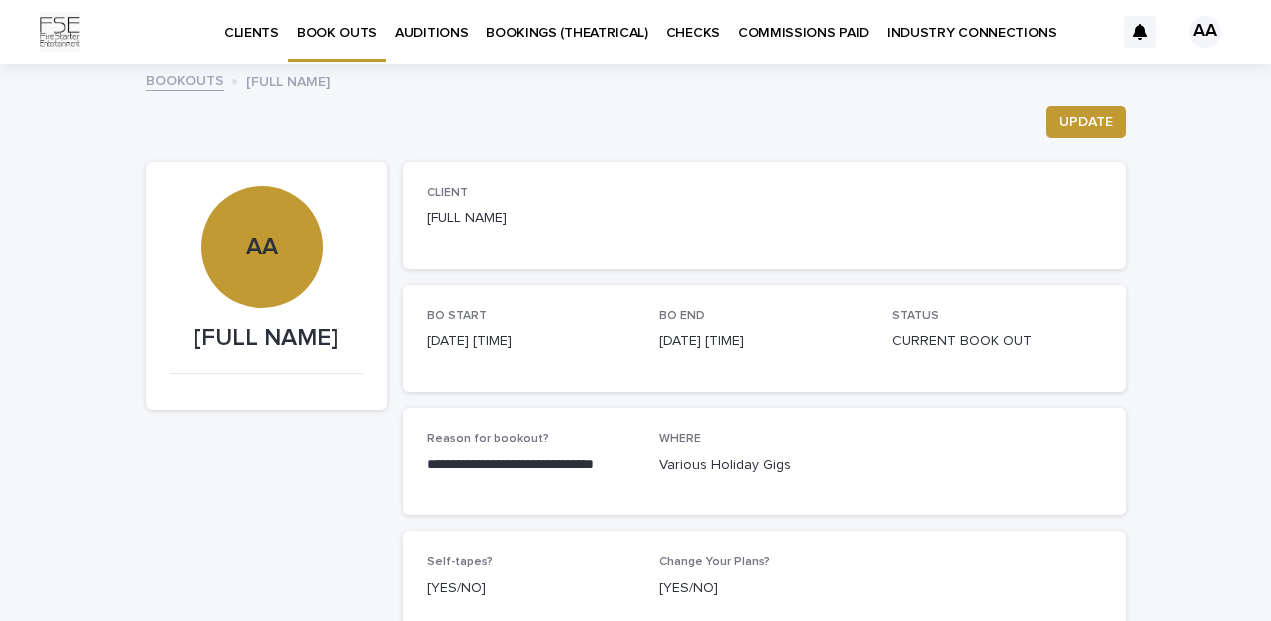 scroll, scrollTop: 0, scrollLeft: 0, axis: both 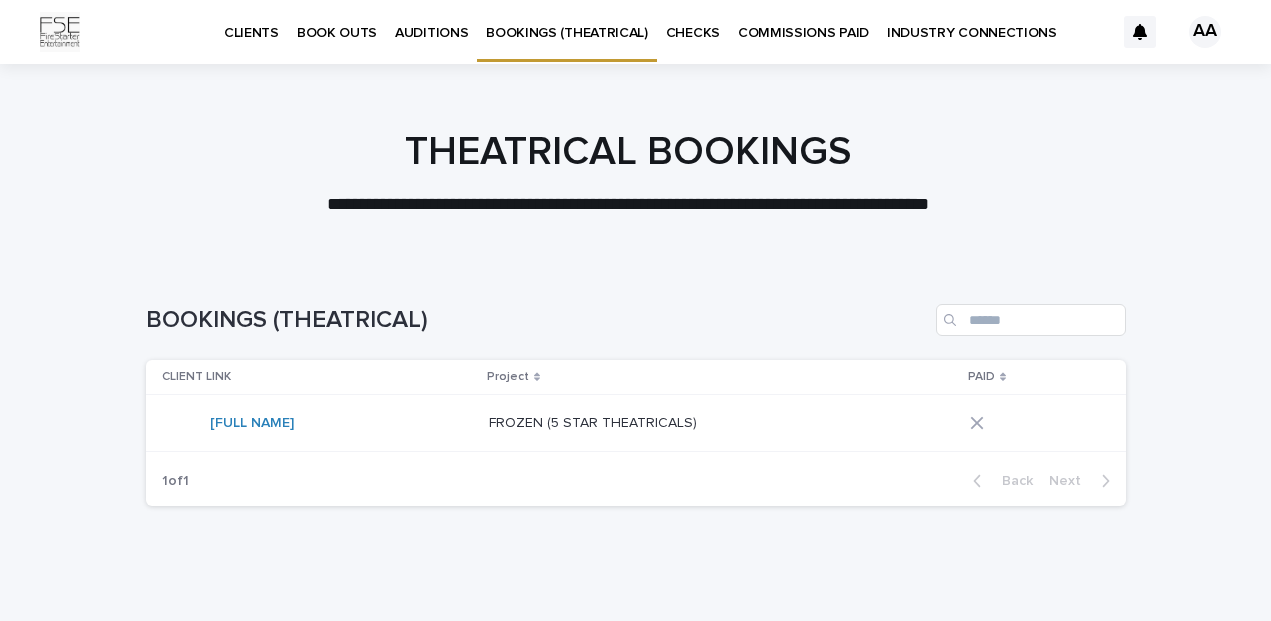 click on "AUDITIONS" at bounding box center [431, 21] 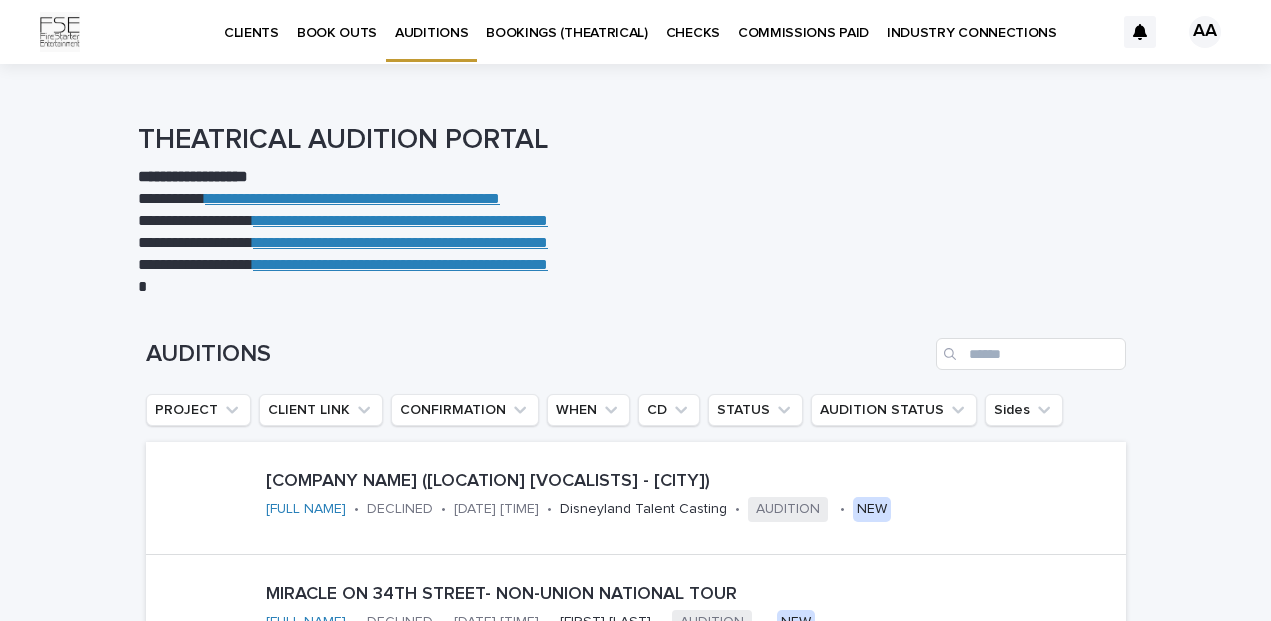 scroll, scrollTop: 0, scrollLeft: 0, axis: both 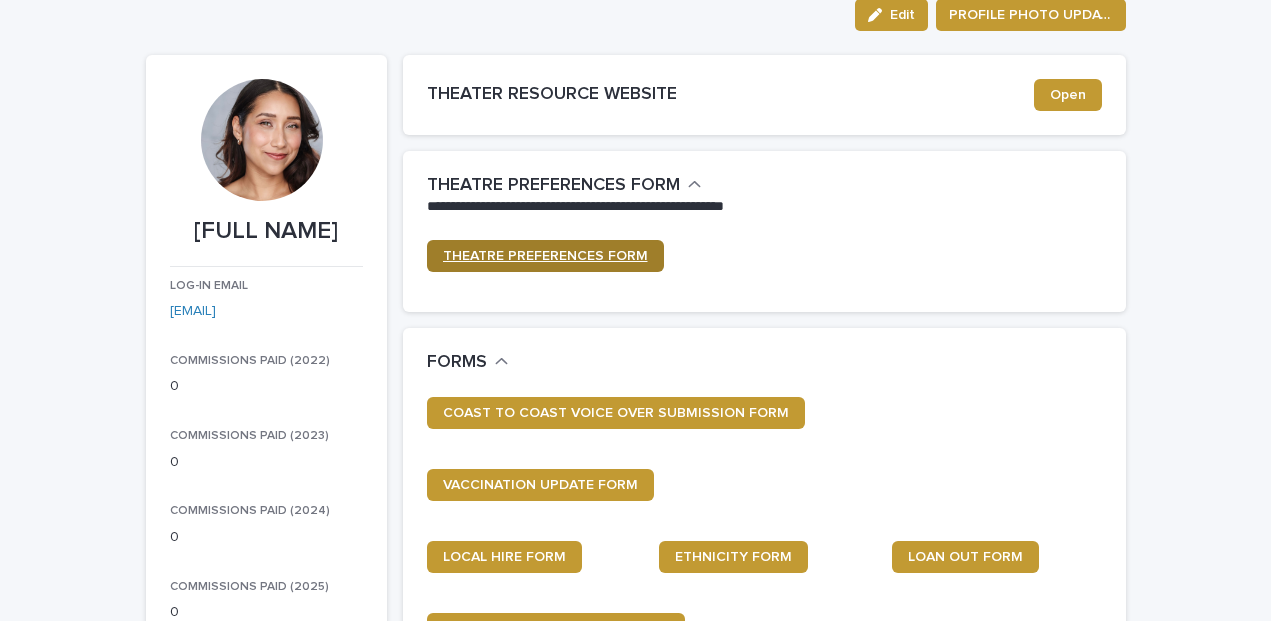 click on "THEATRE PREFERENCES FORM" at bounding box center [545, 256] 